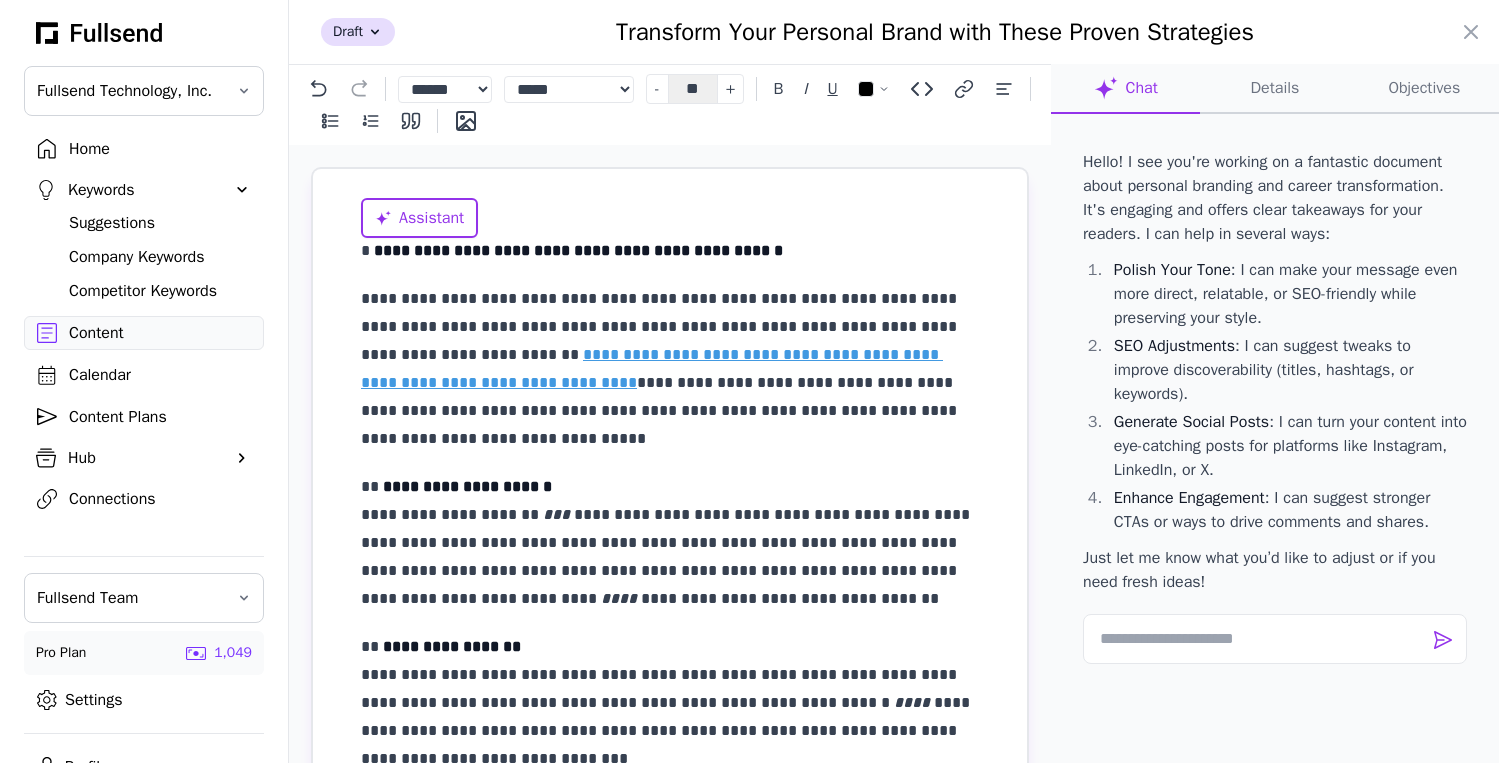 select on "**" 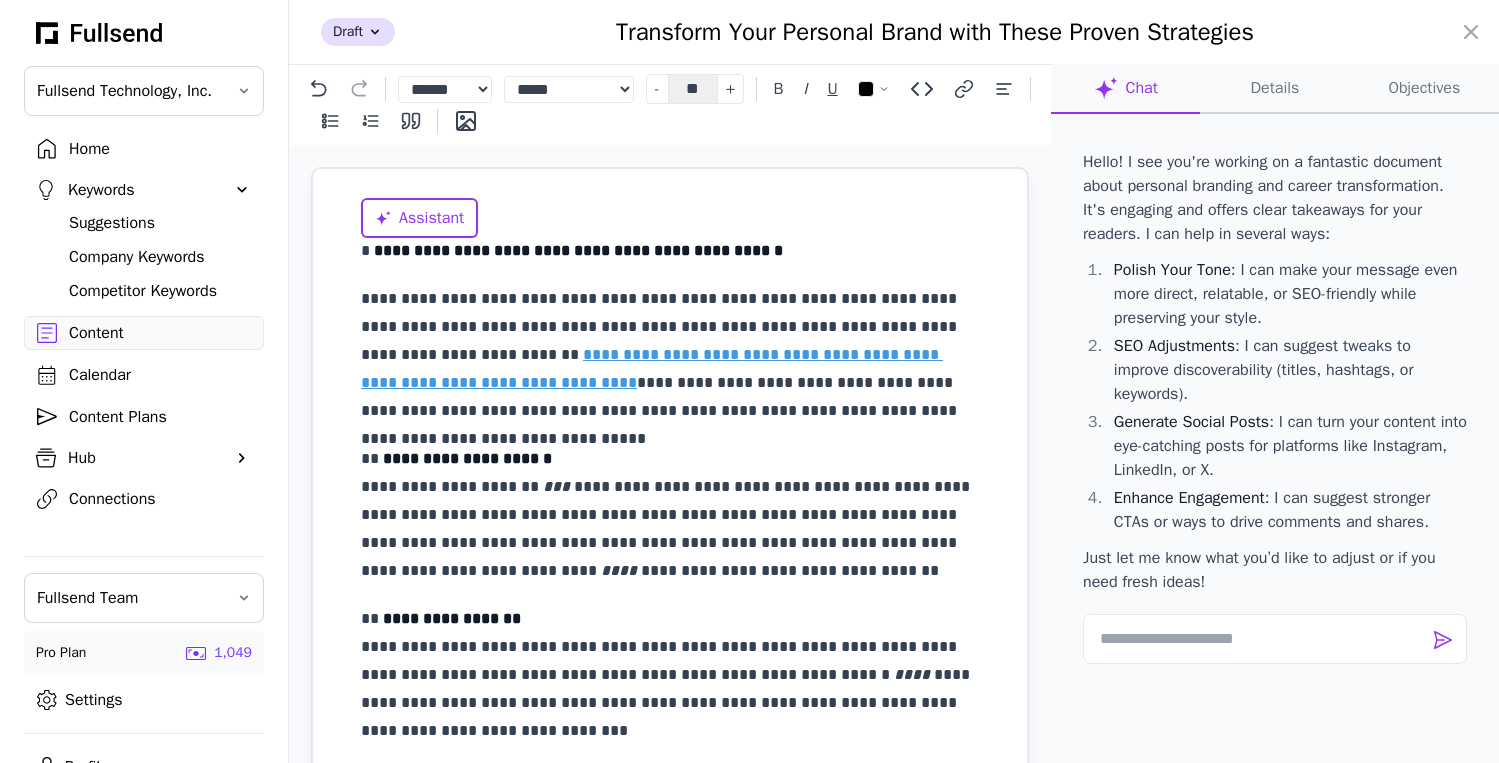 click at bounding box center [749, 381] 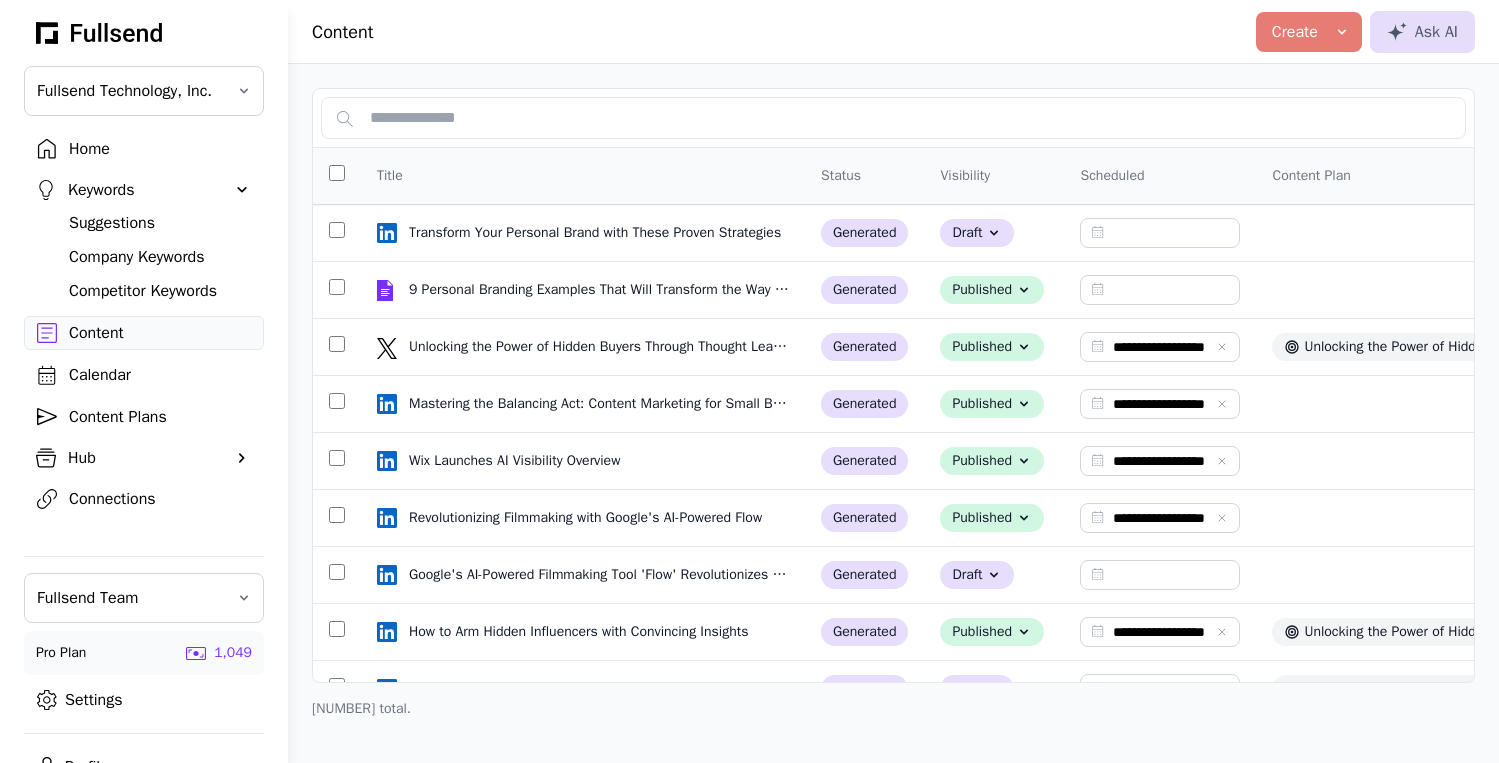 click on "Content Plans" at bounding box center (160, 417) 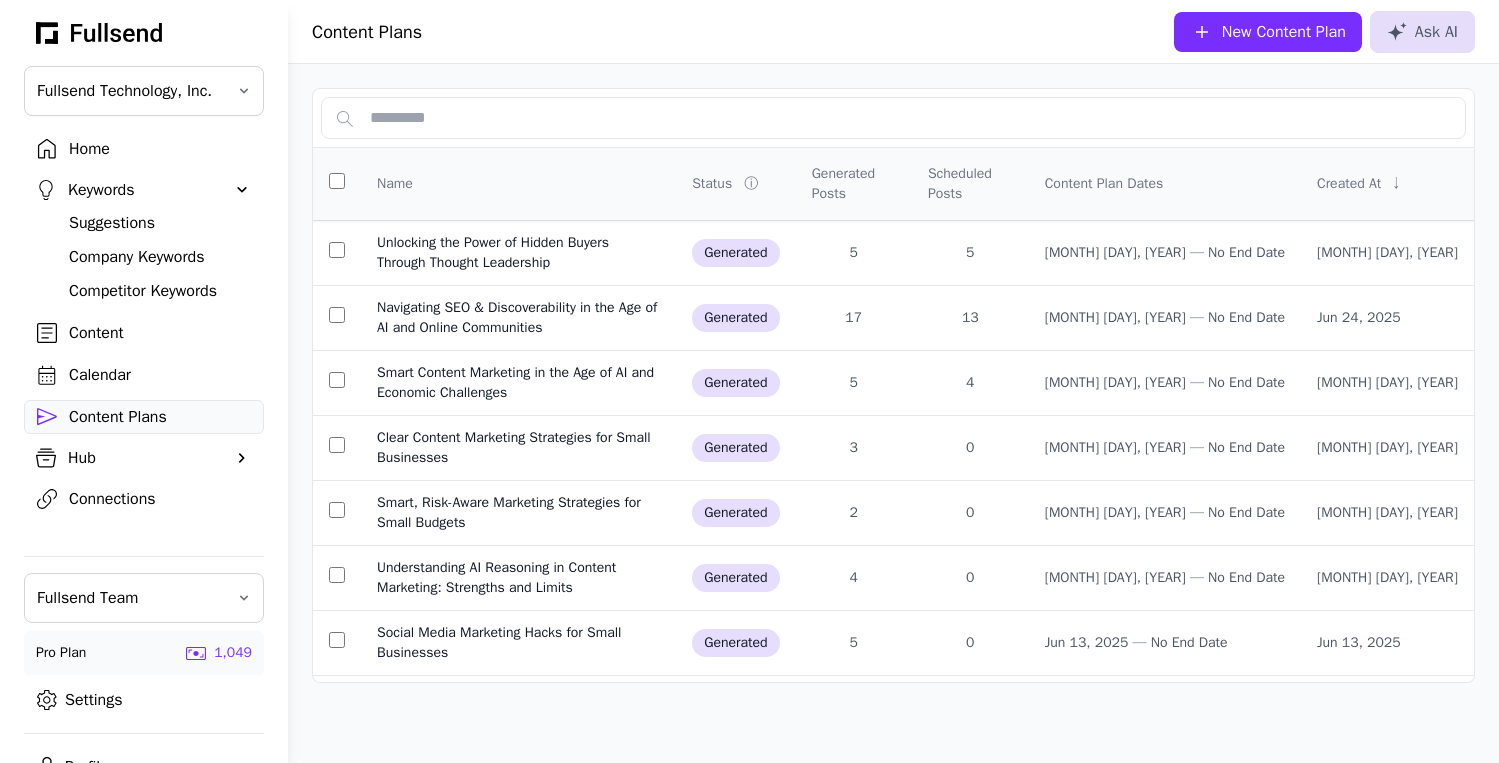 click on "New Content Plan" 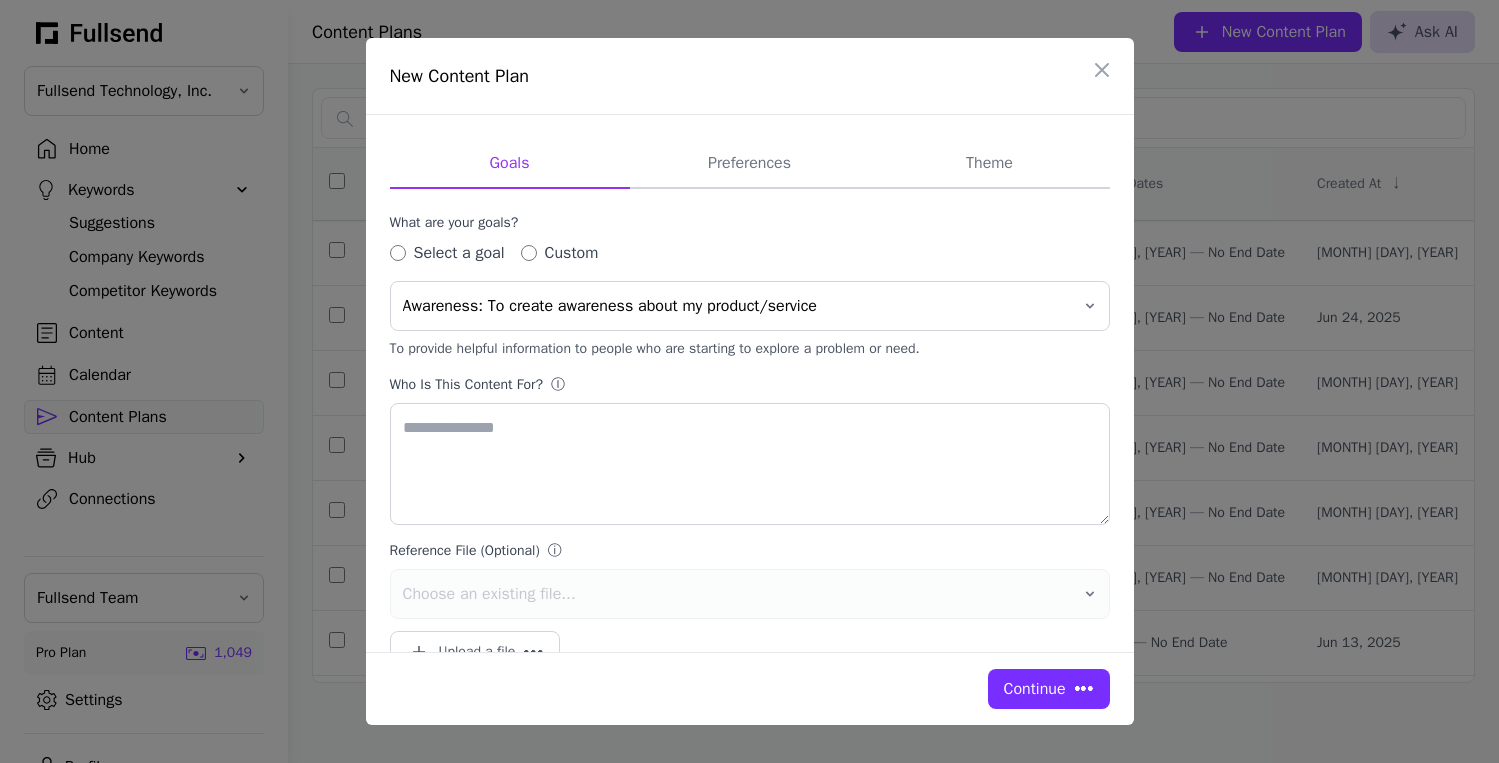 type on "**********" 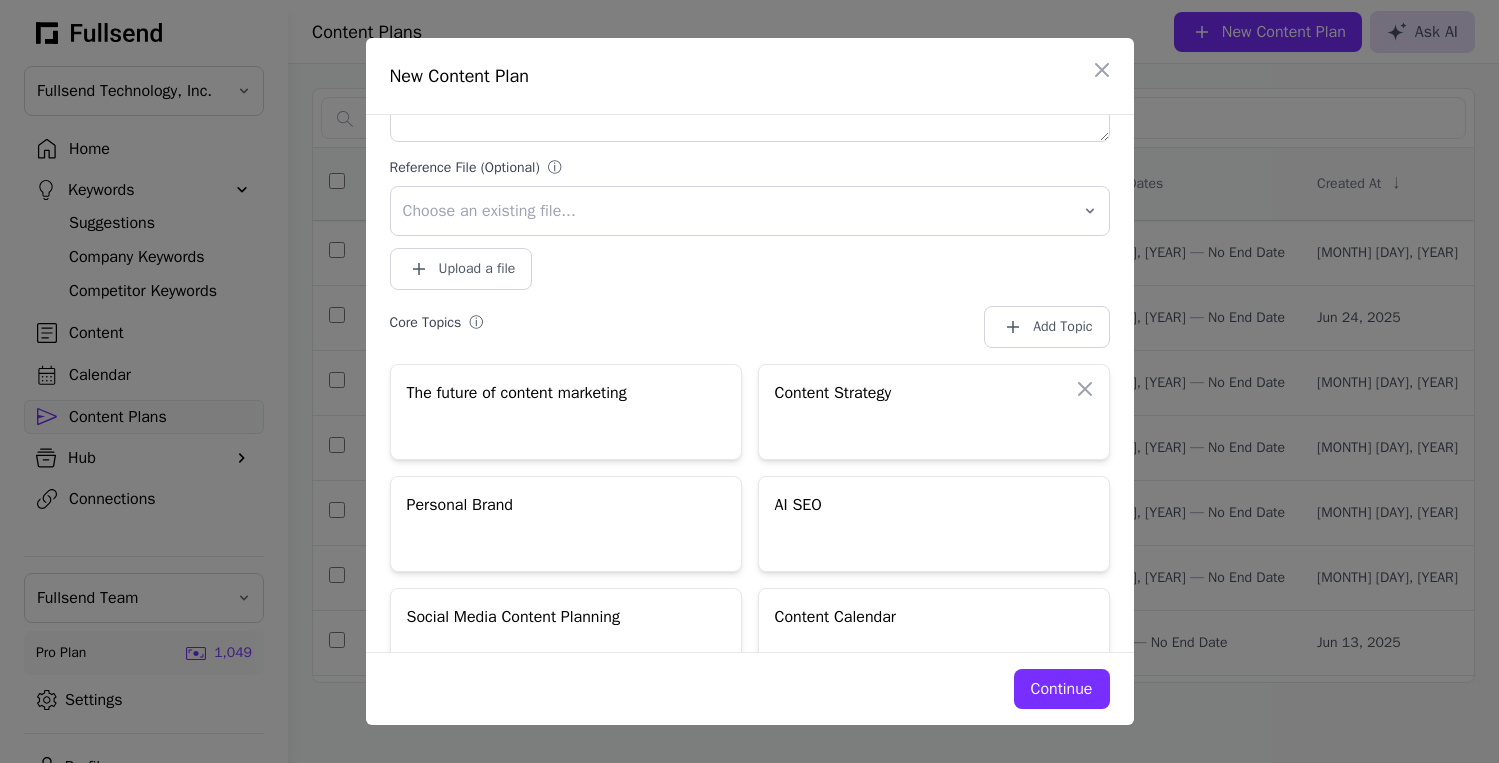 scroll, scrollTop: 439, scrollLeft: 0, axis: vertical 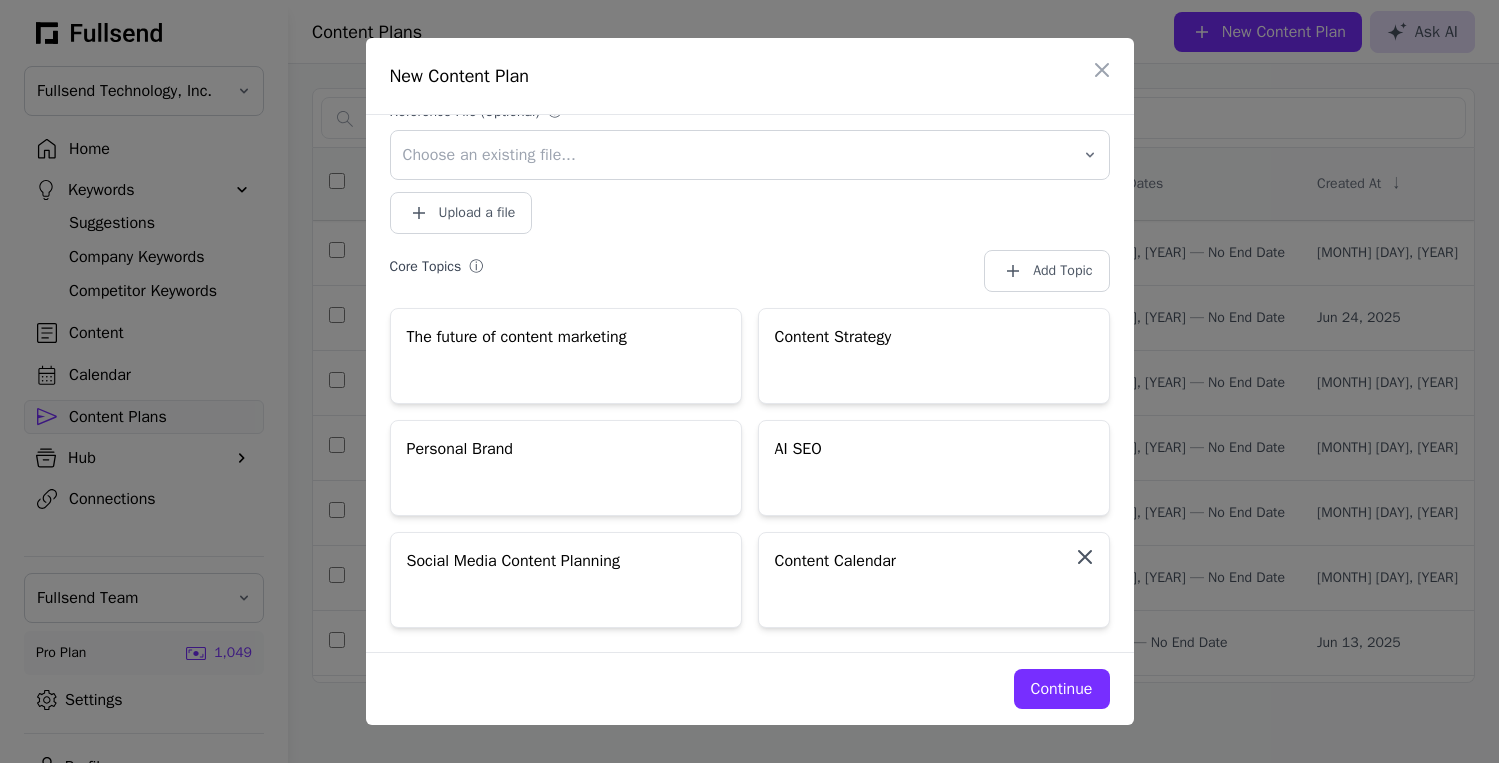 click 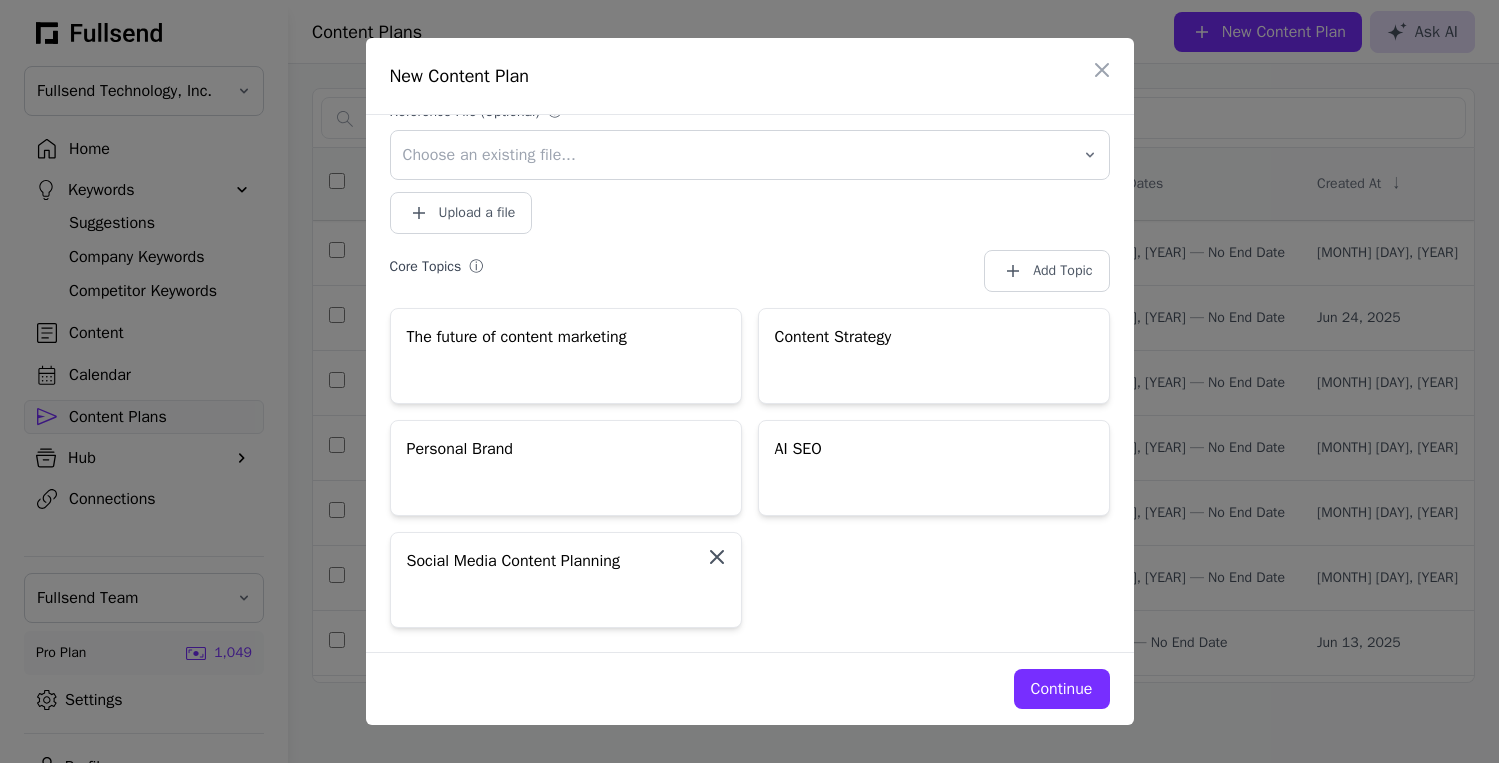 click 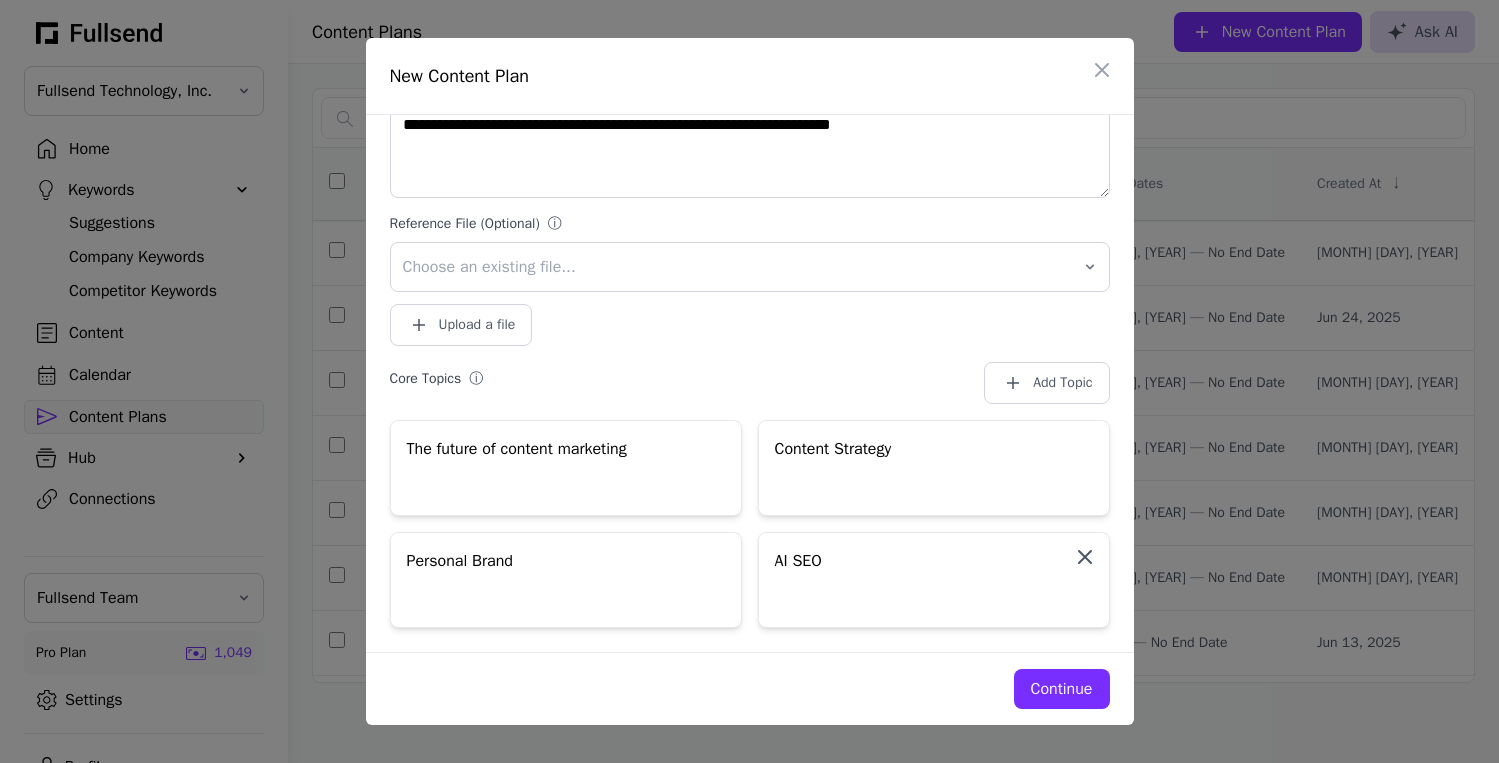 click 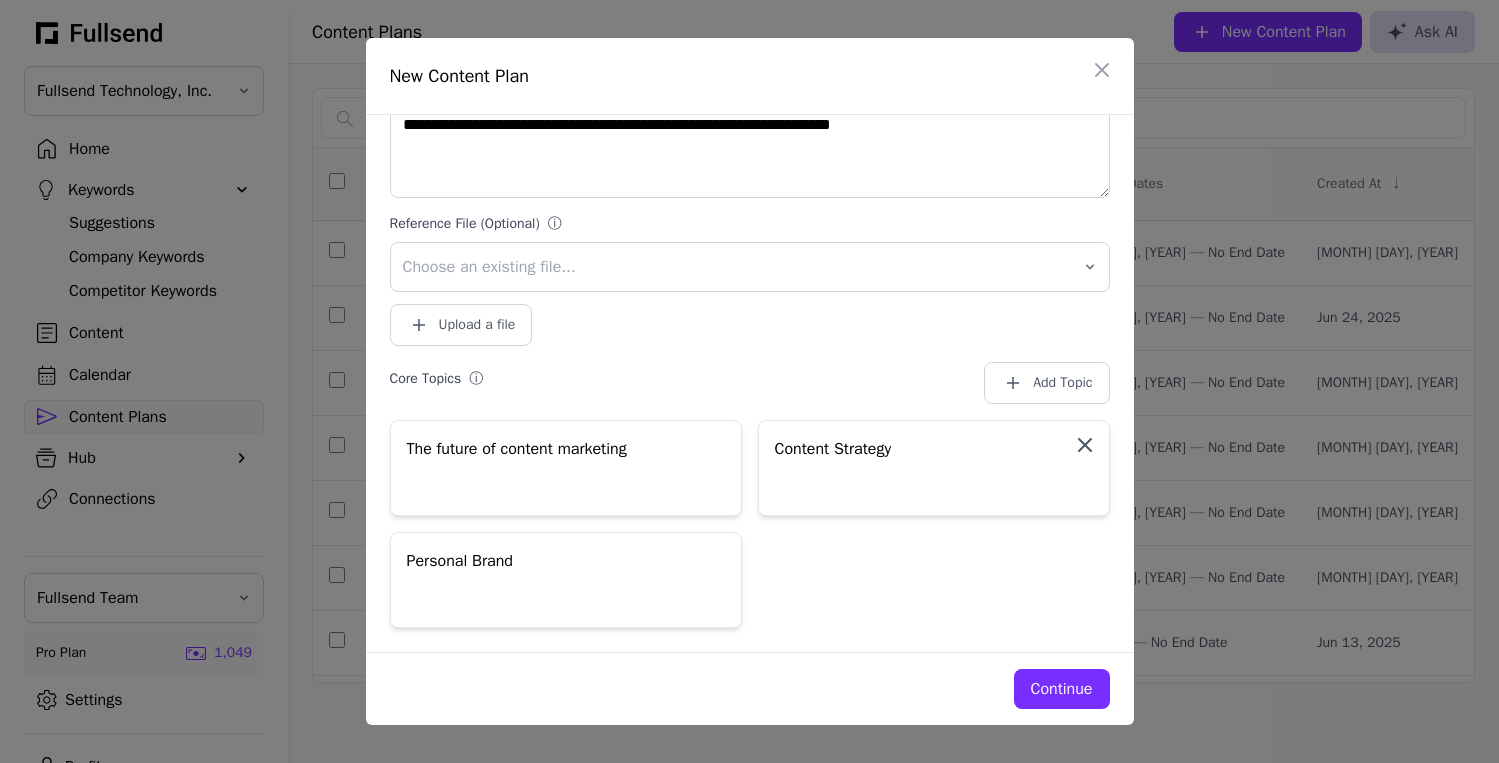 click 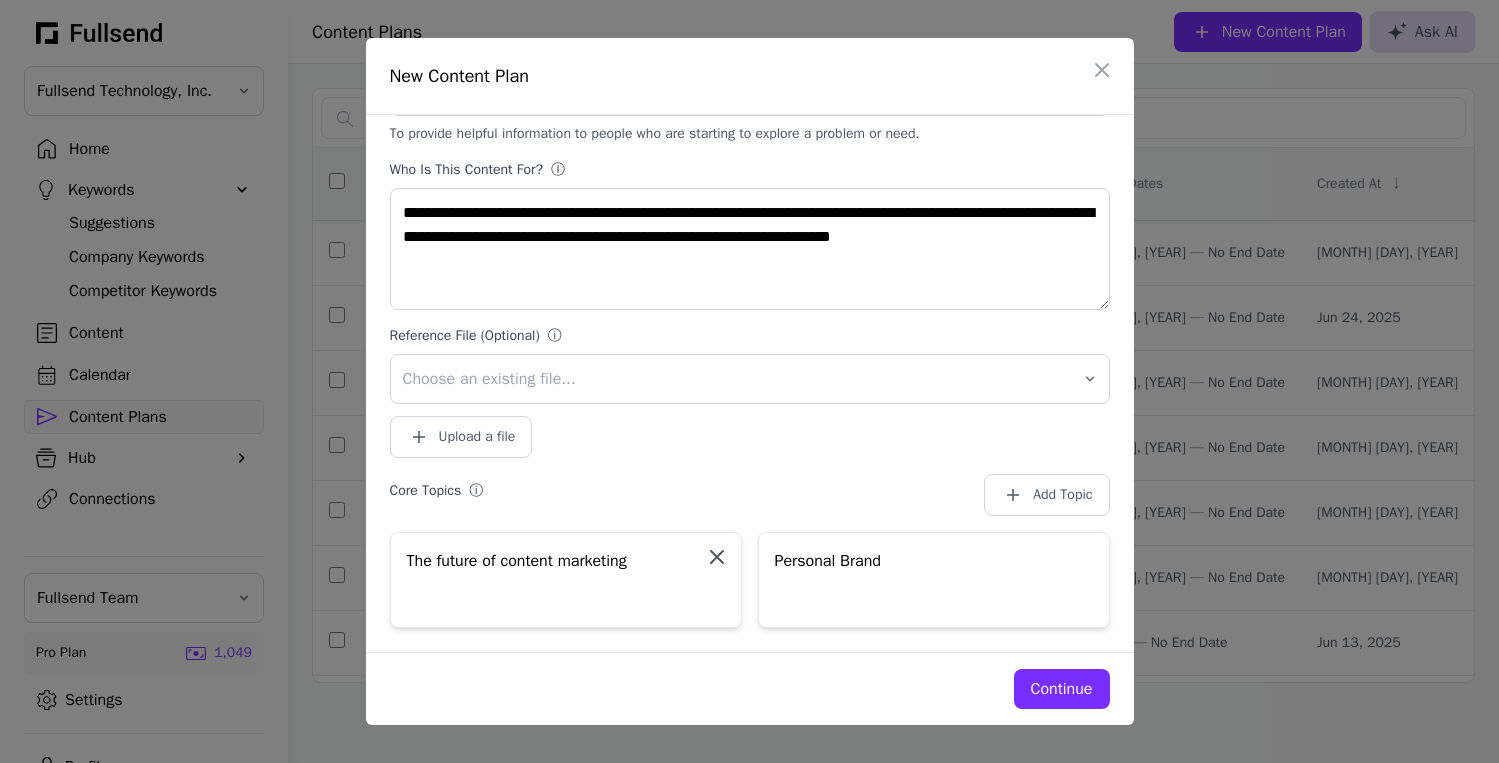 click 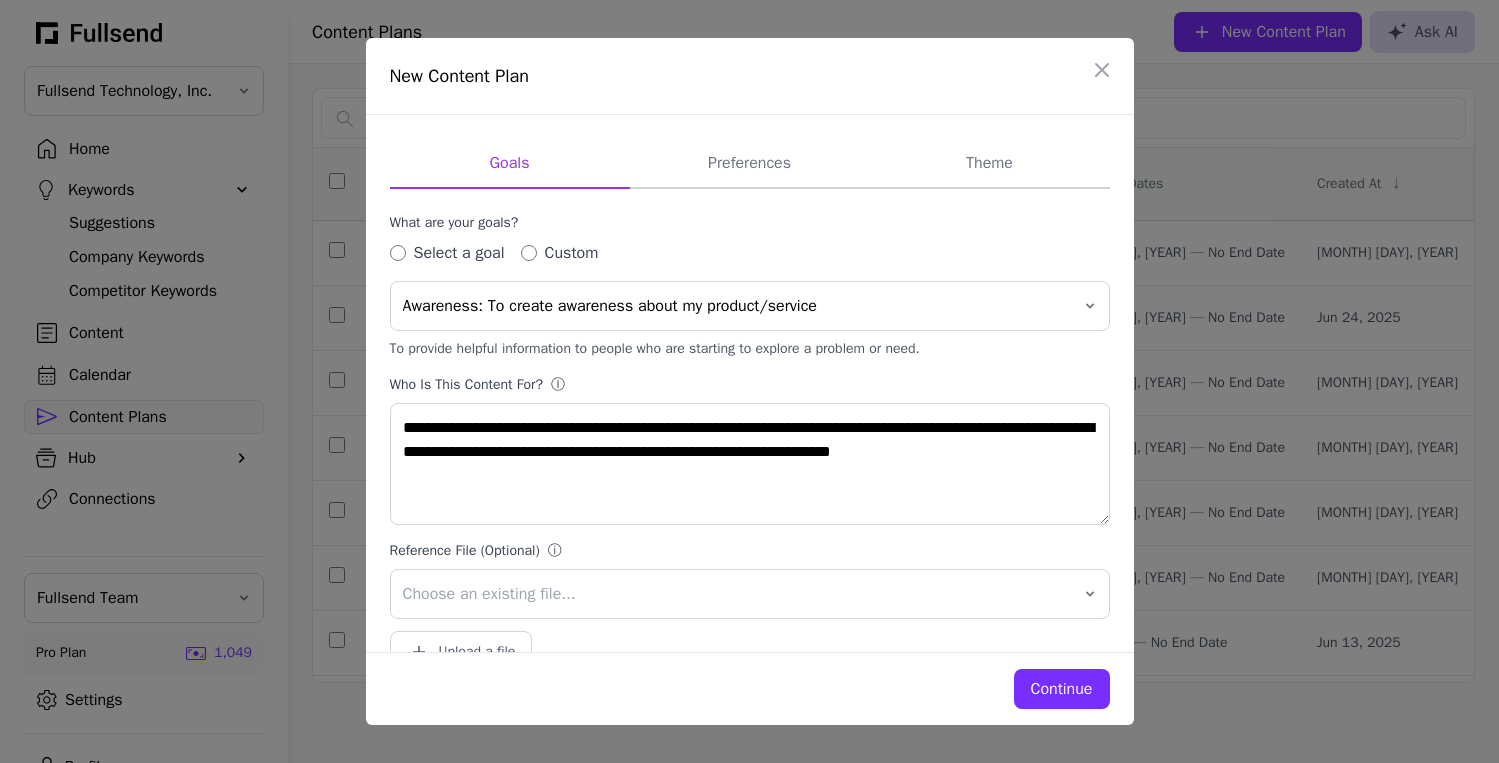 scroll, scrollTop: 215, scrollLeft: 0, axis: vertical 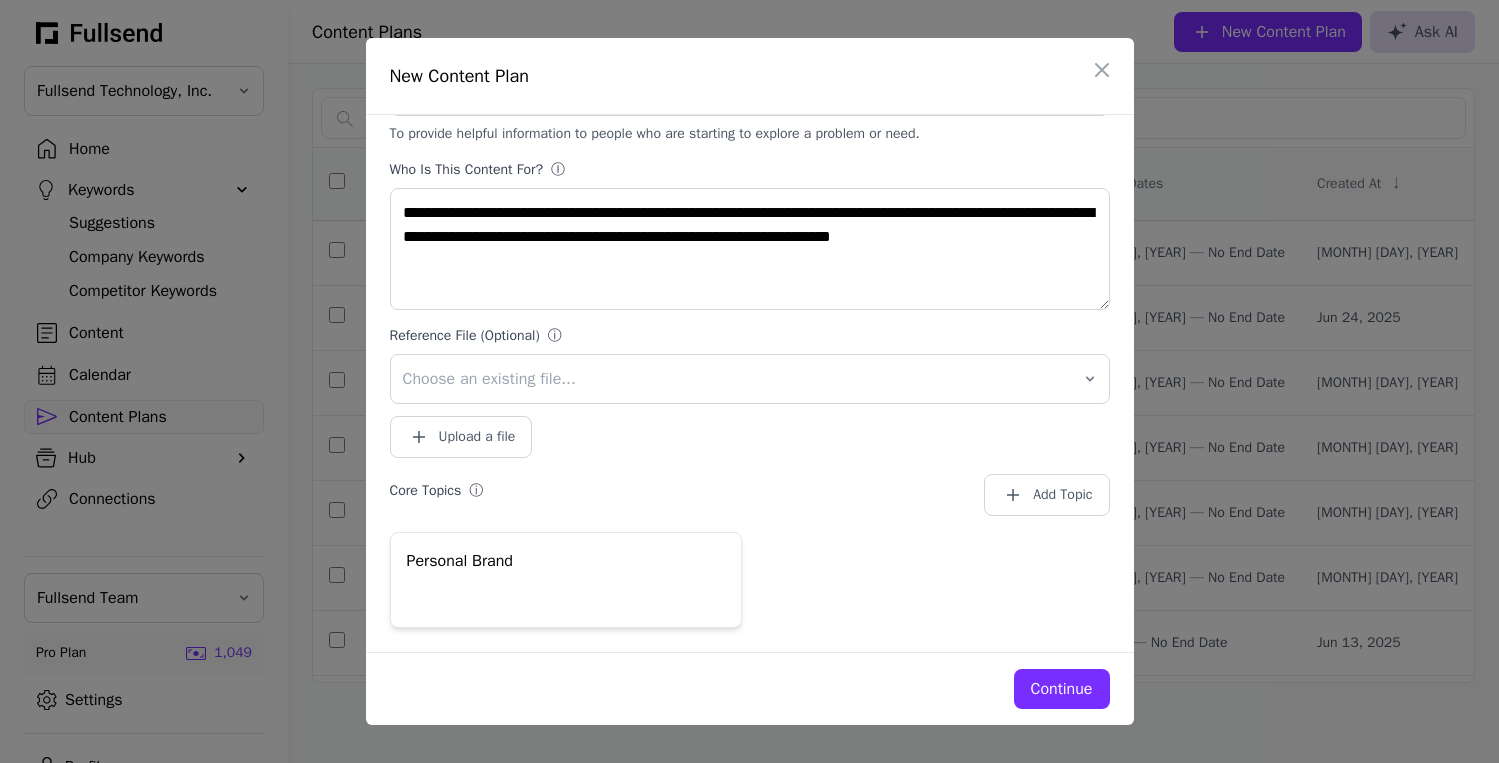 click on "Continue" at bounding box center (1062, 689) 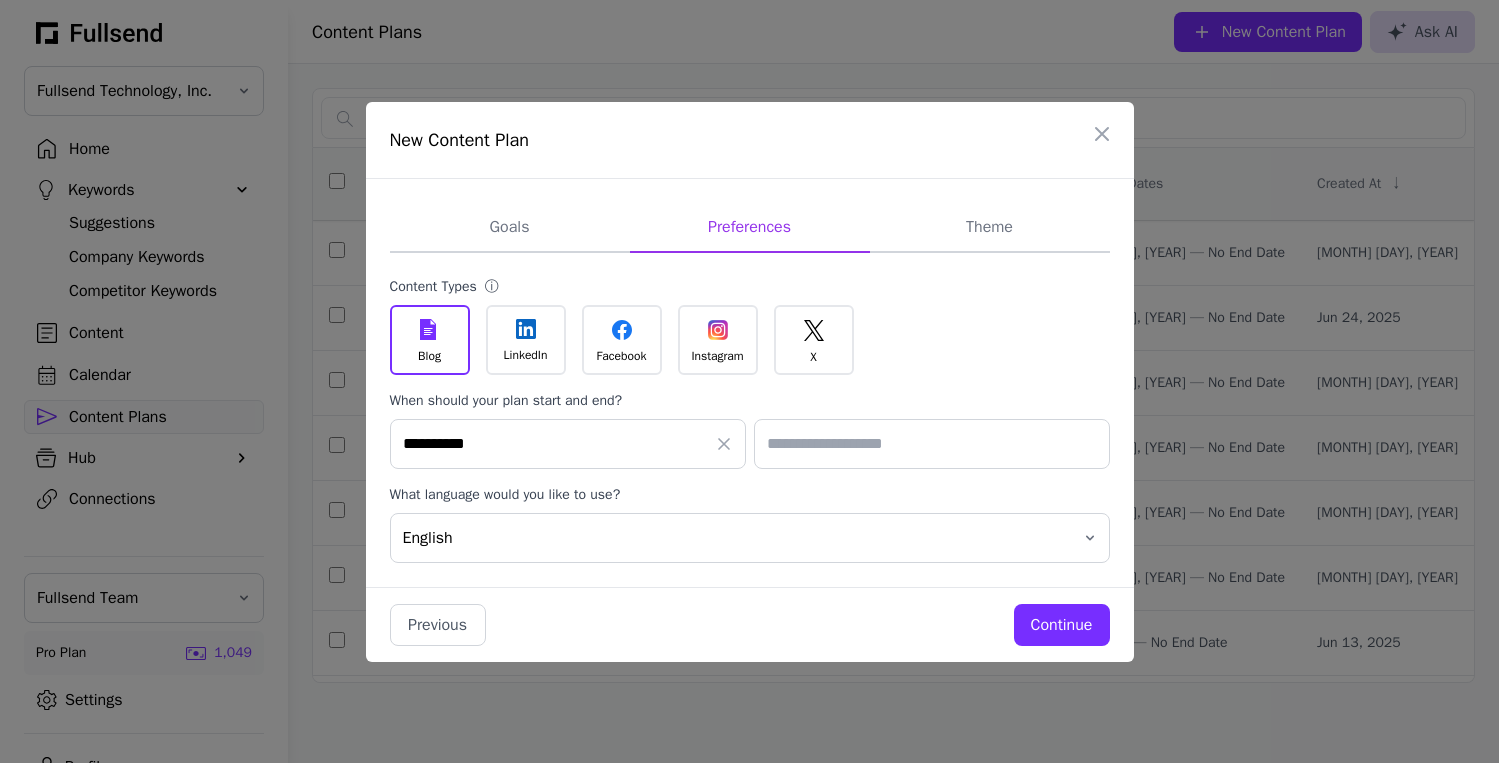 click on "LinkedIn" at bounding box center (526, 355) 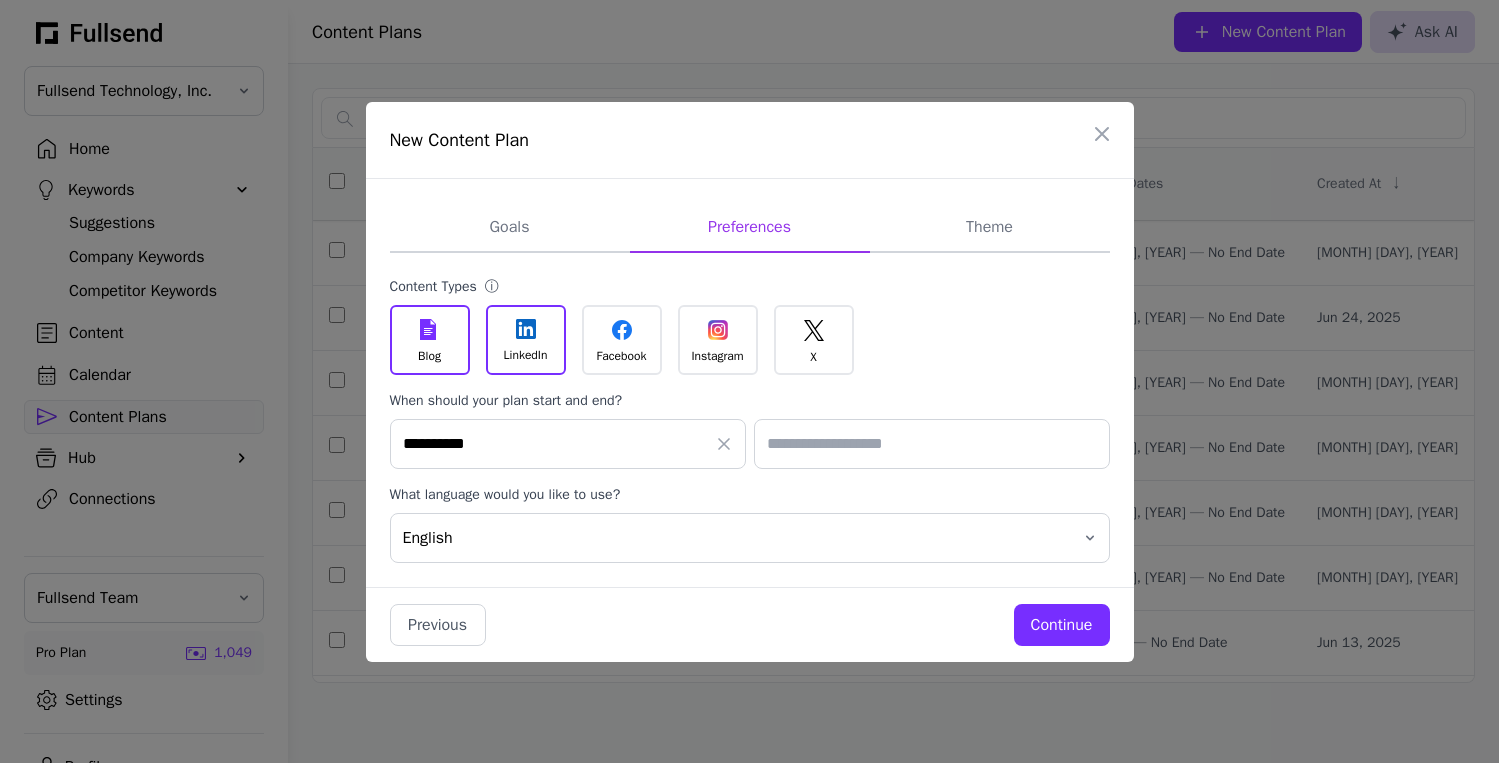 click on "X" 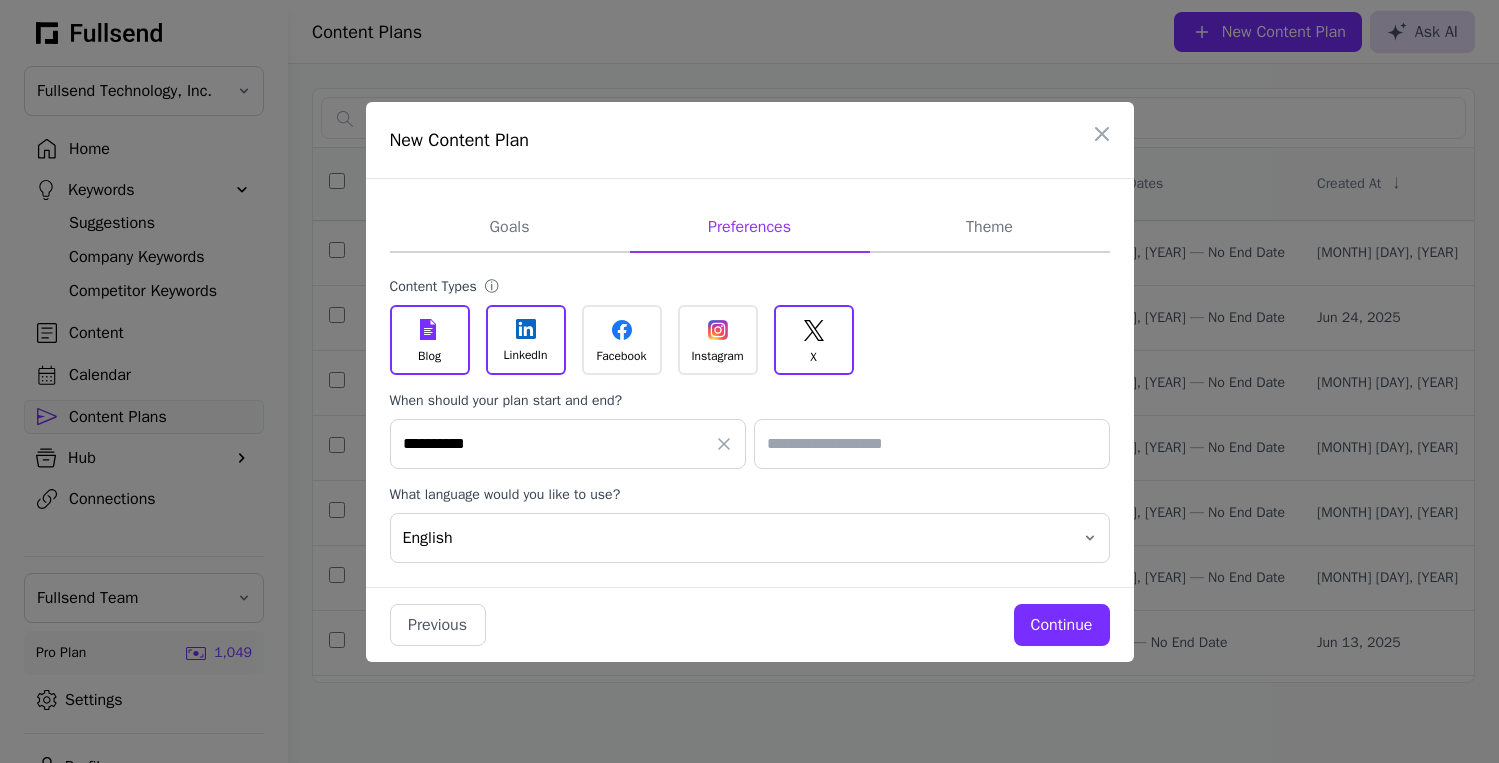 click on "Continue" at bounding box center [1062, 625] 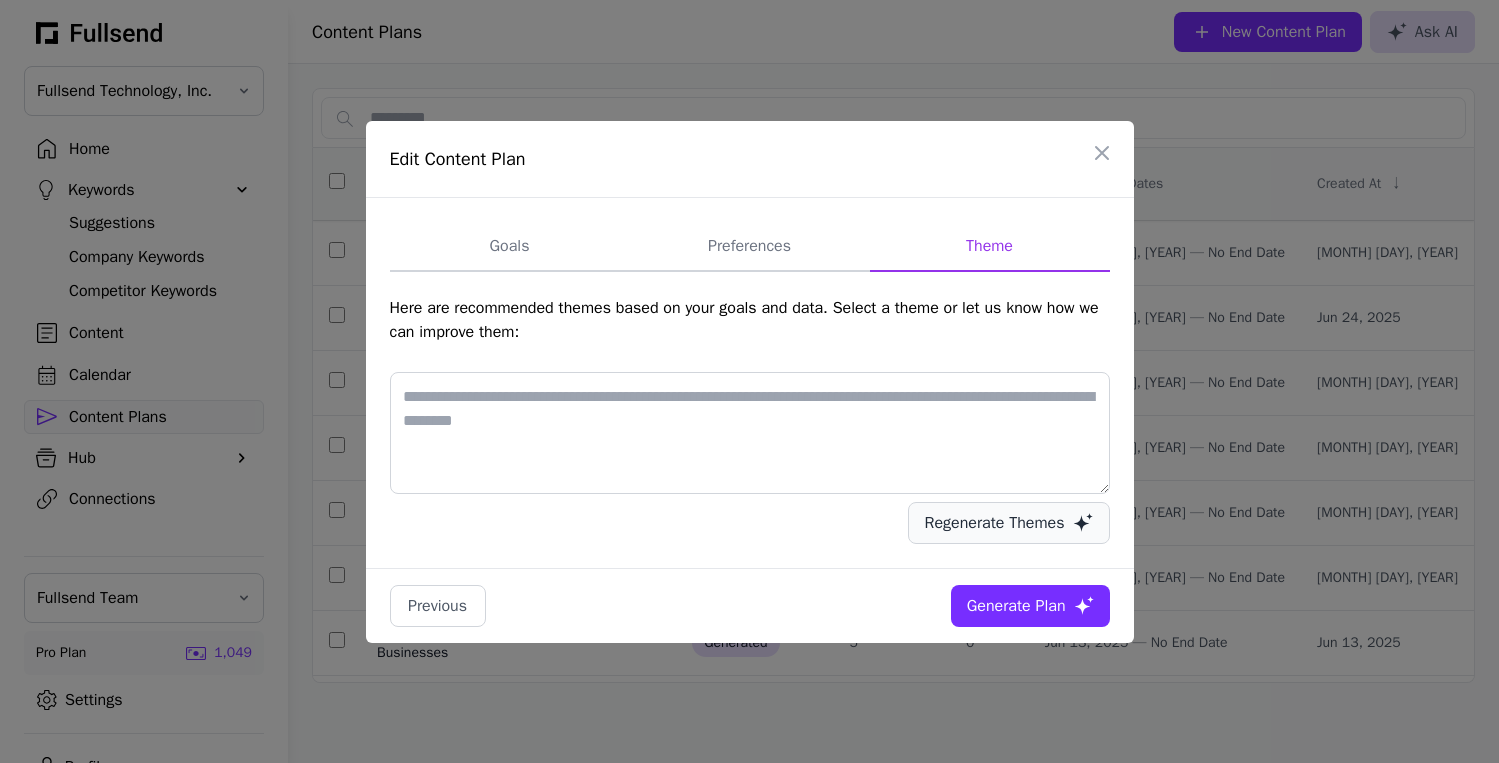 click on "Regenerate Themes" at bounding box center (995, 523) 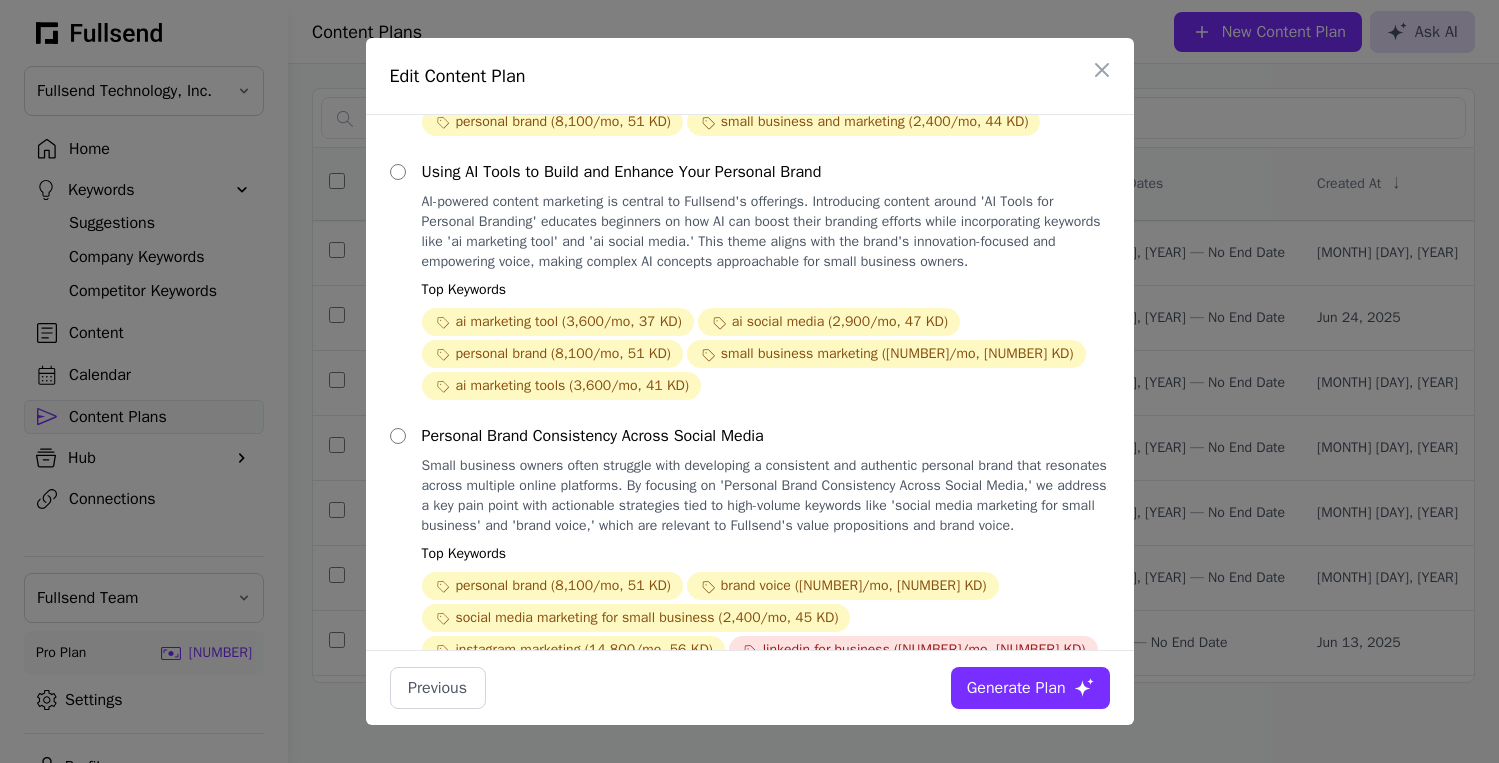 scroll, scrollTop: 386, scrollLeft: 0, axis: vertical 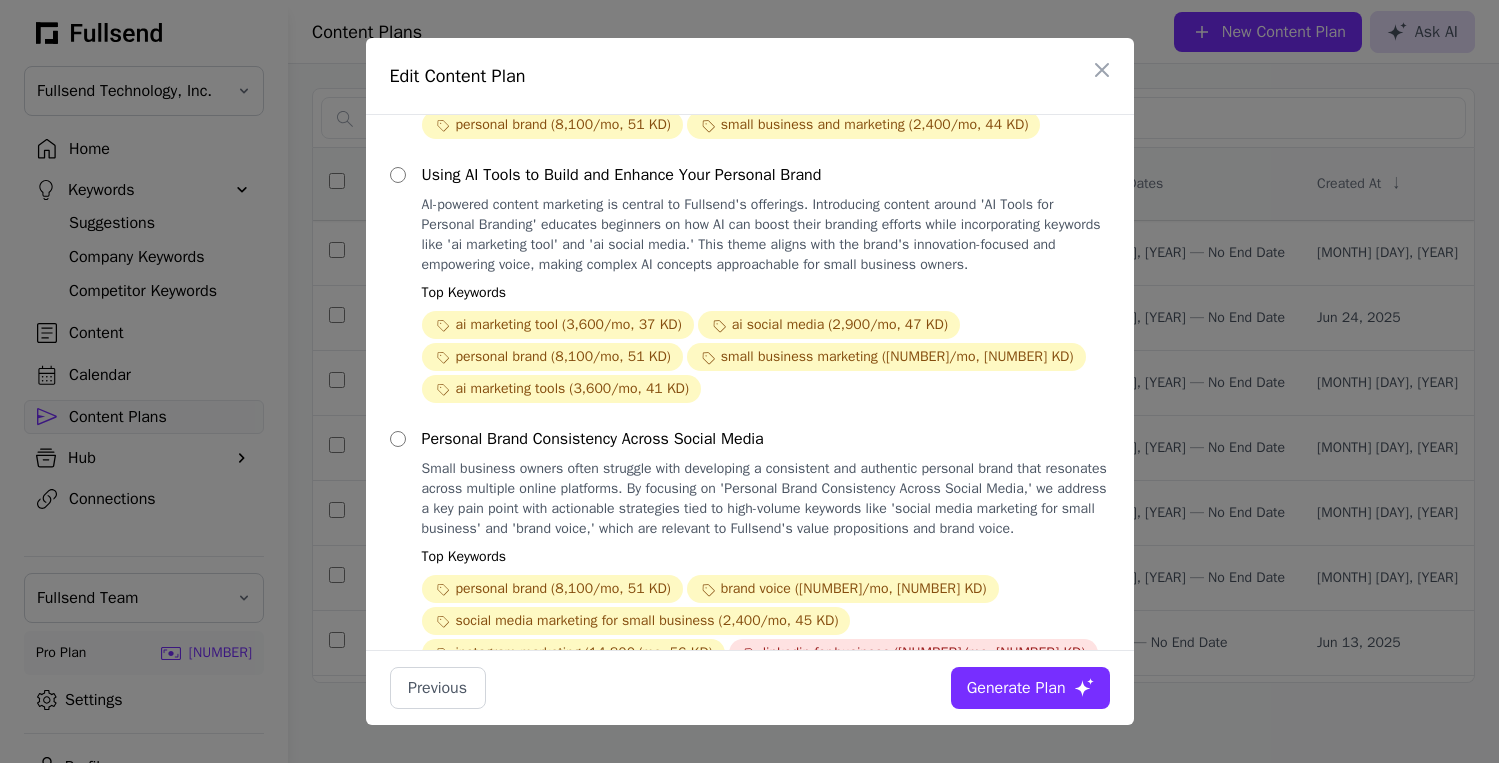click on "Generate Plan" at bounding box center (1016, 688) 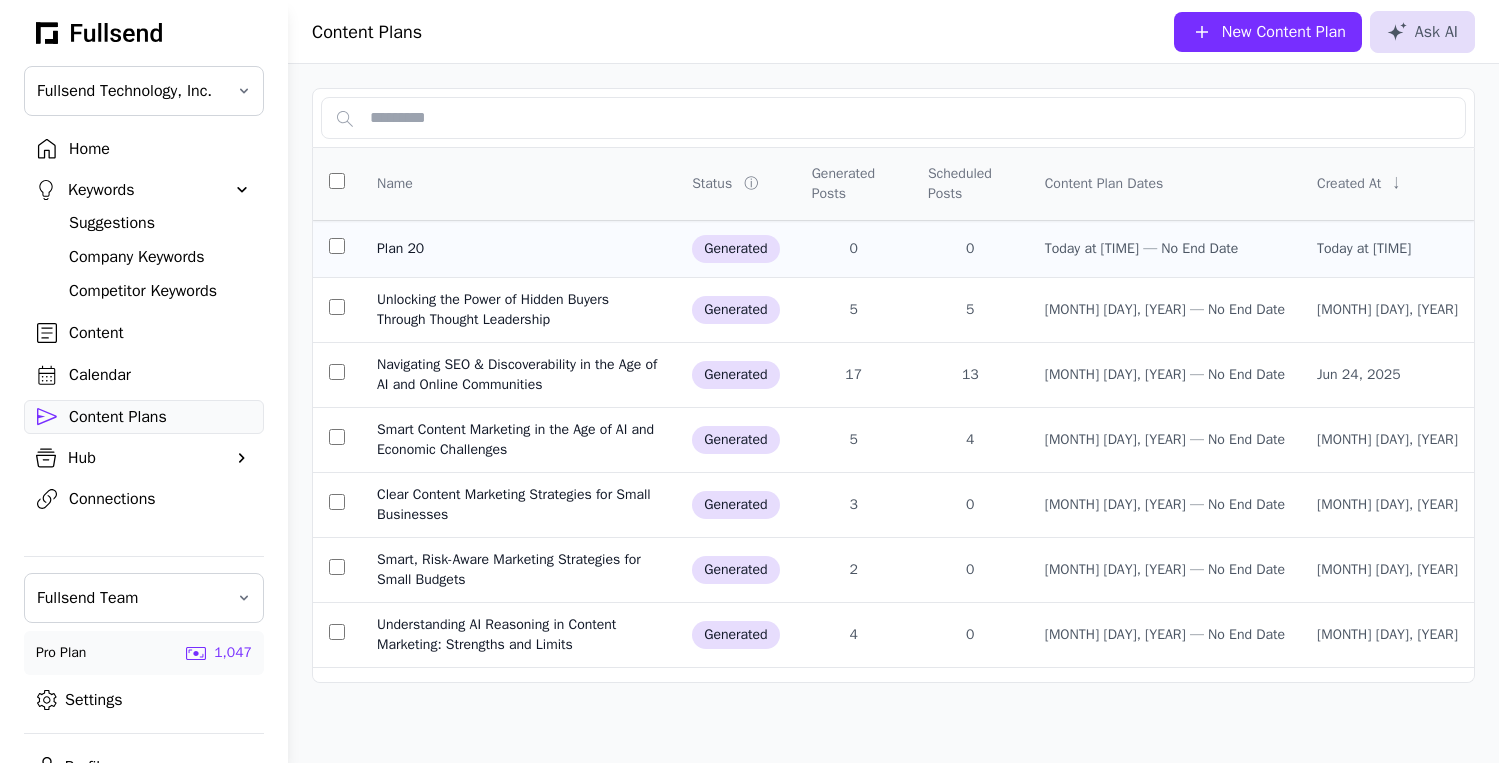 click on "Plan 20" 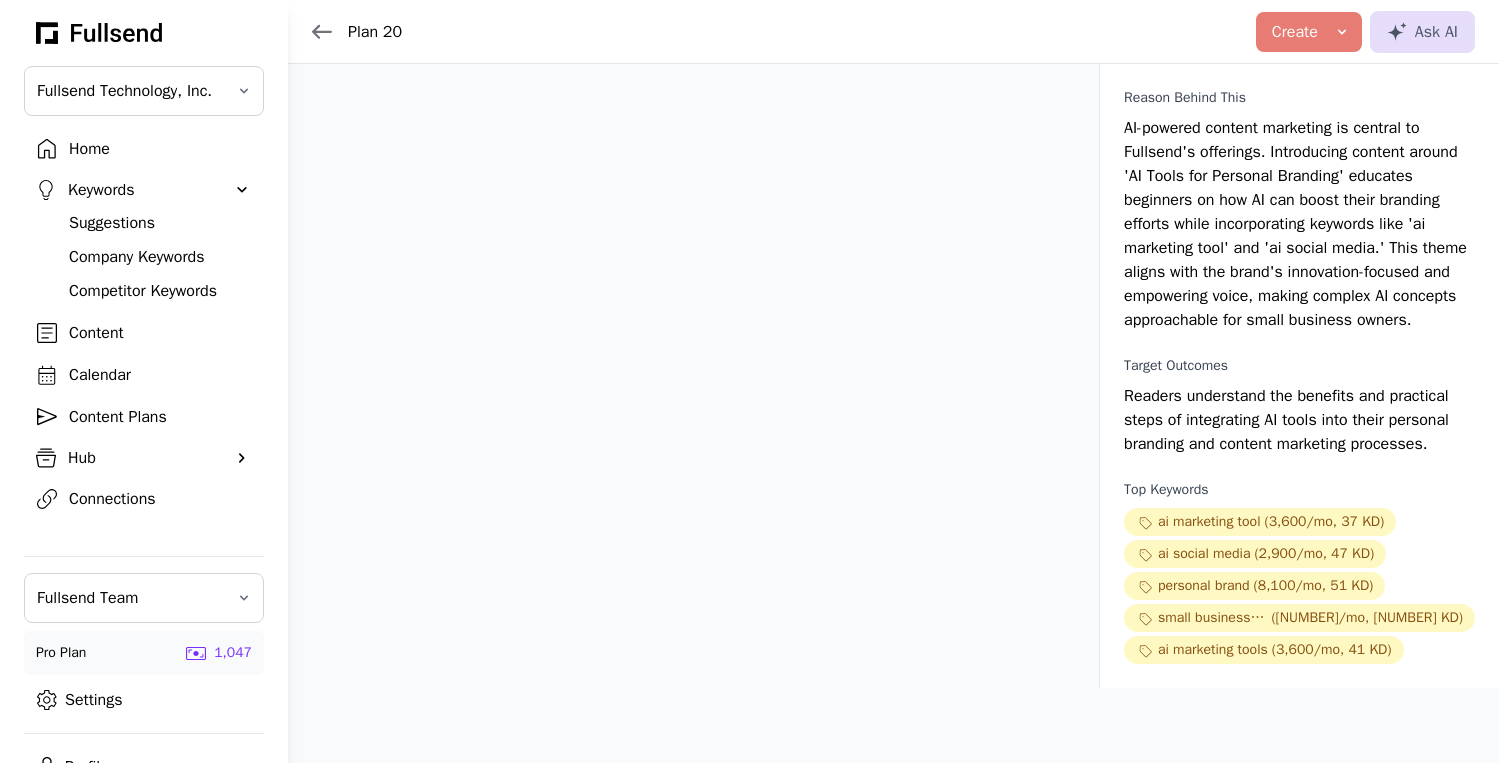click 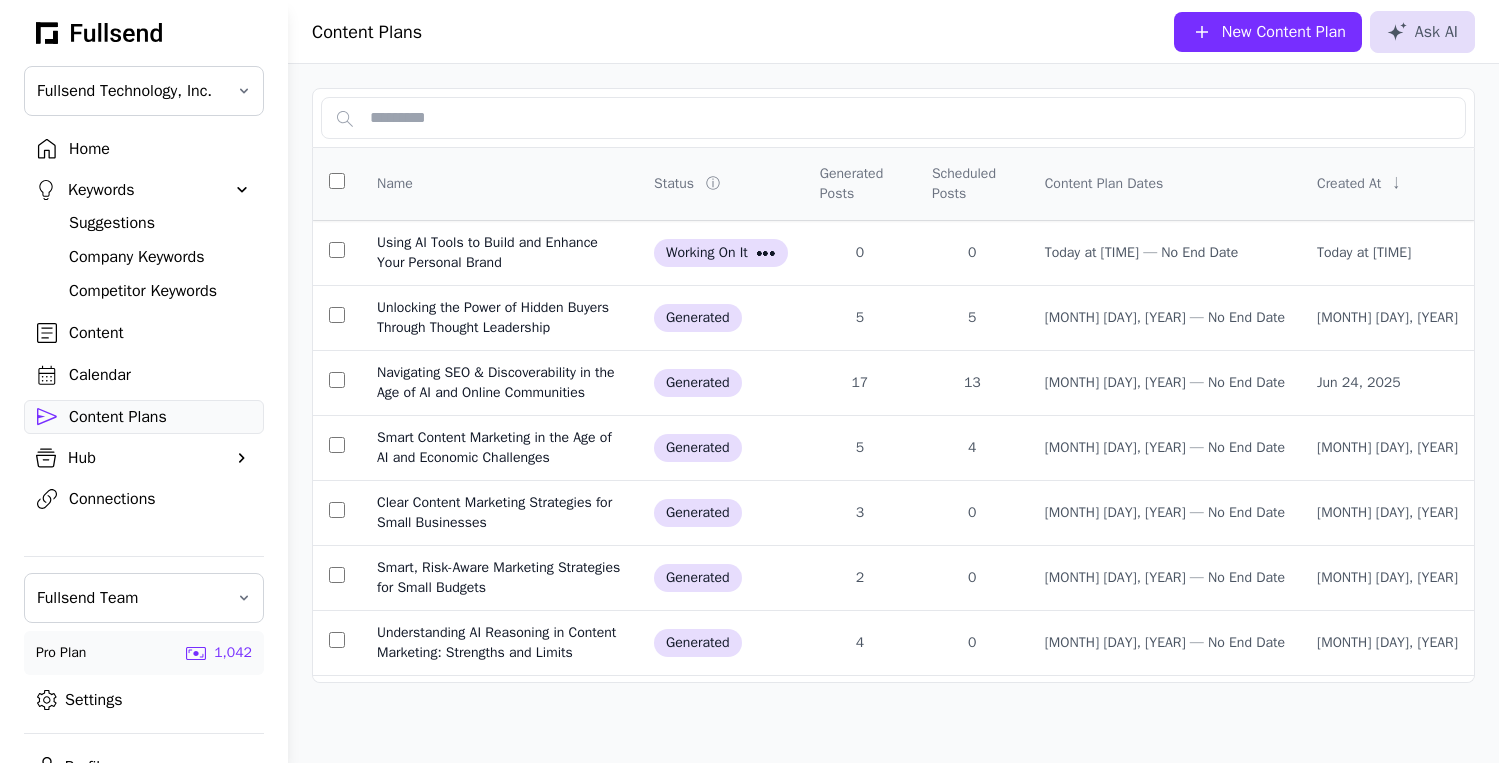 click on "New Content Plan" at bounding box center (1268, 32) 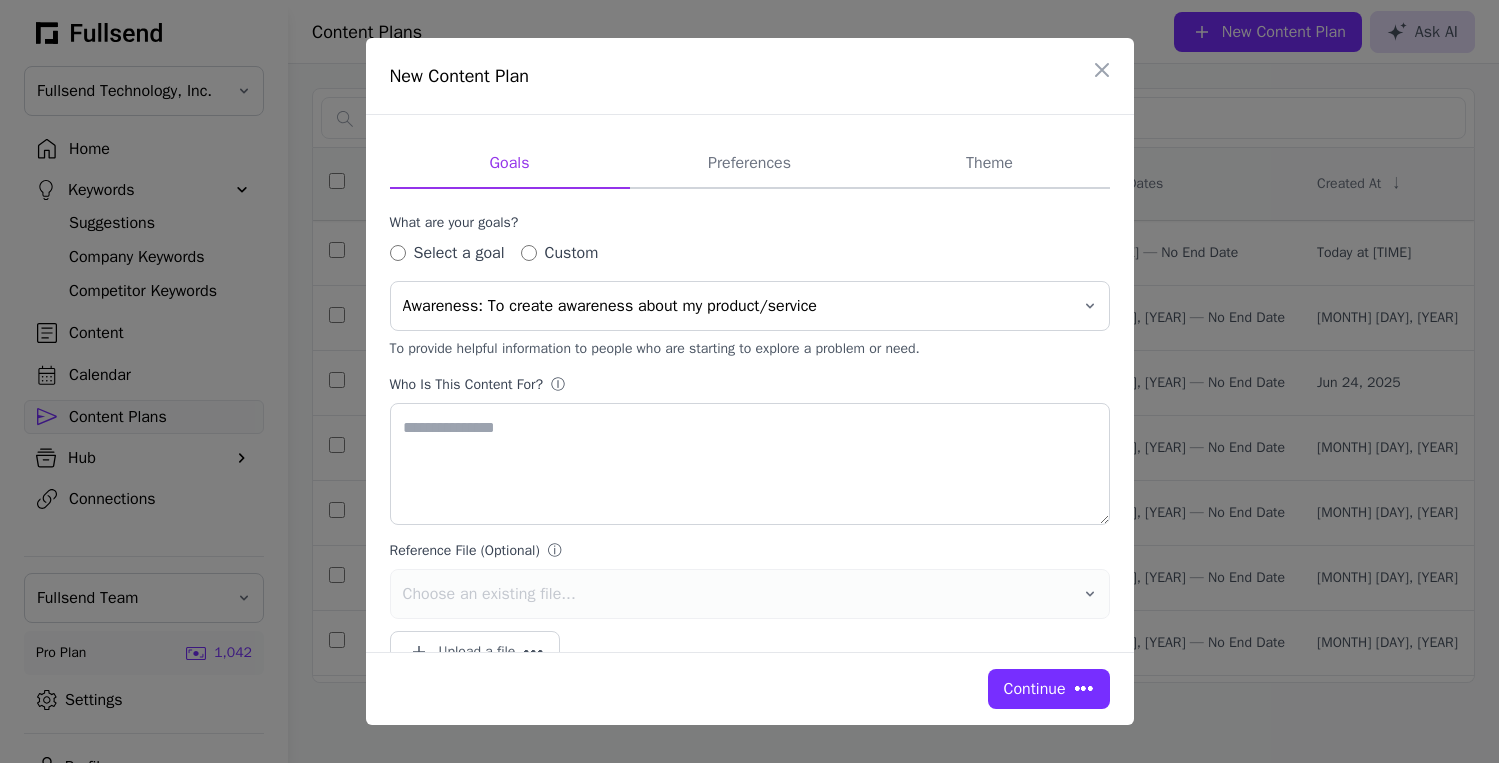 type on "**********" 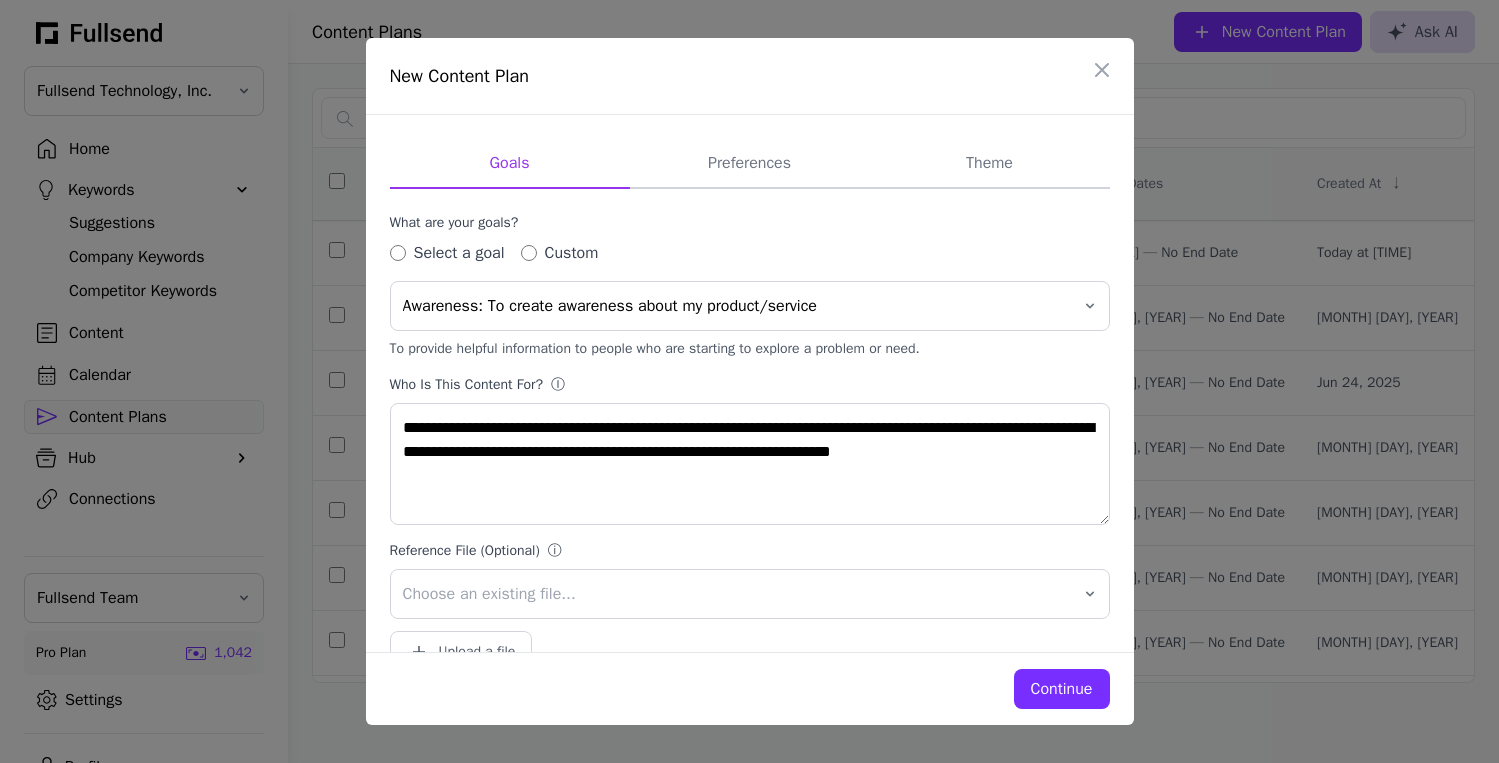 click on "Continue" at bounding box center (1062, 689) 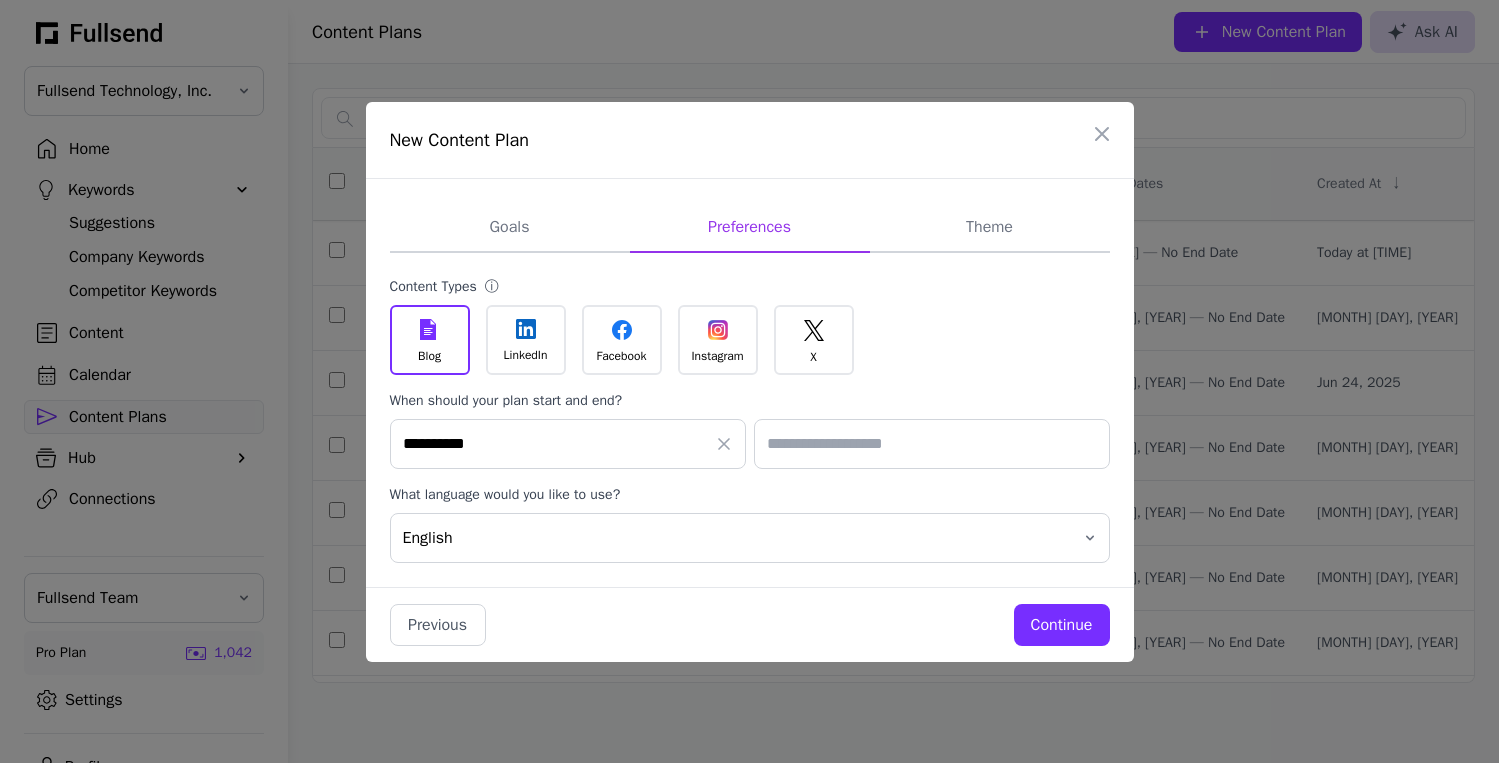 click on "Continue" at bounding box center [1062, 625] 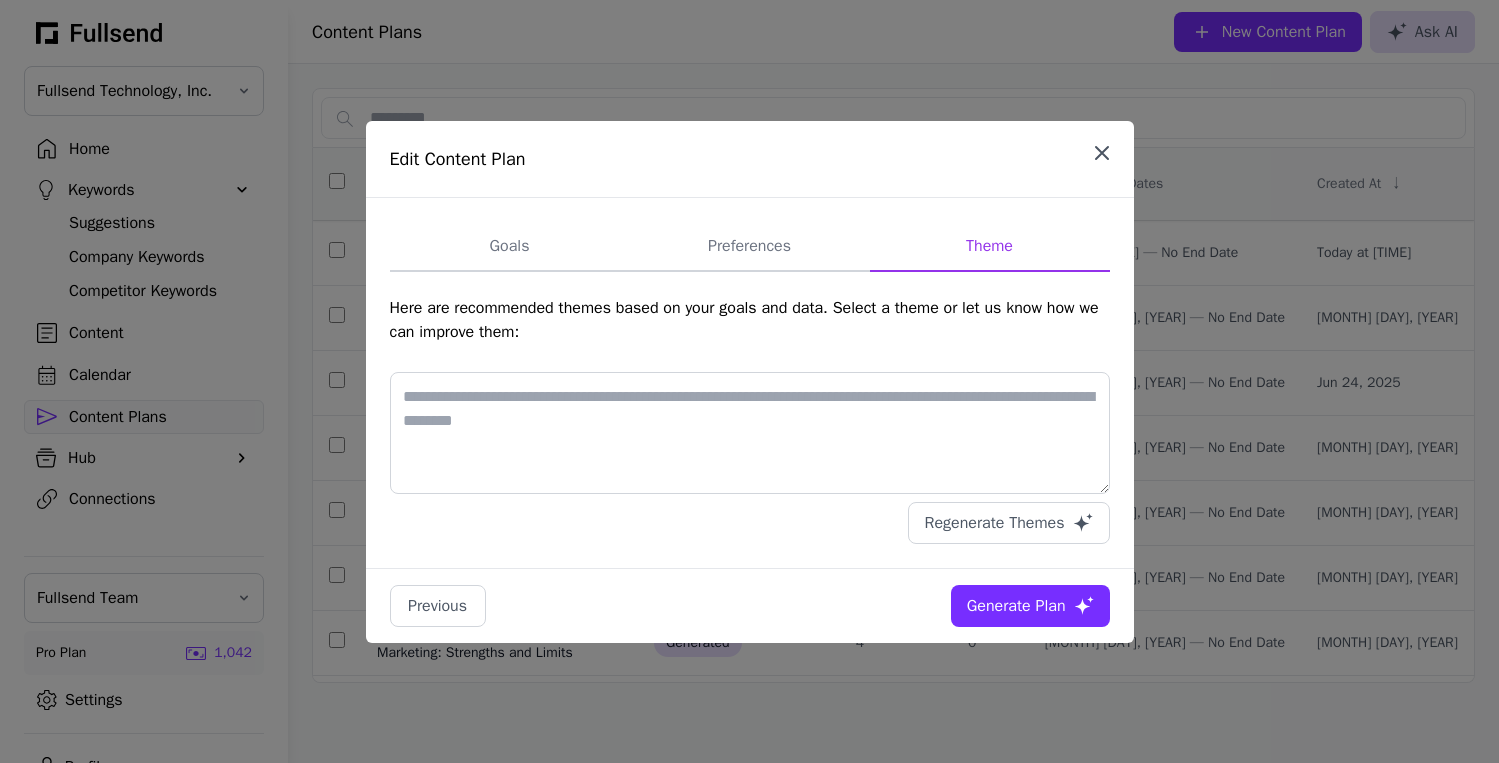 click 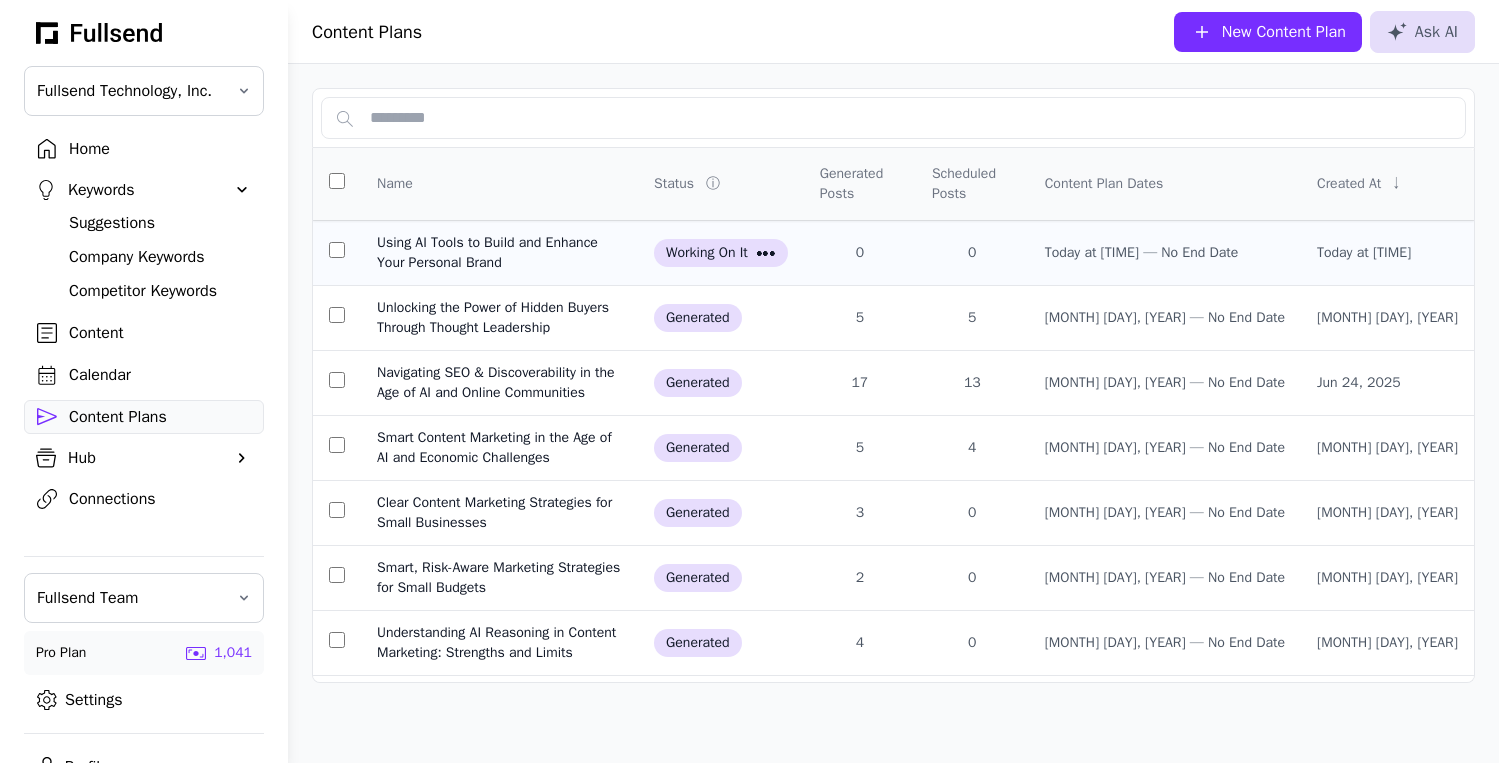 click on "Using AI Tools to Build and Enhance Your Personal Brand" 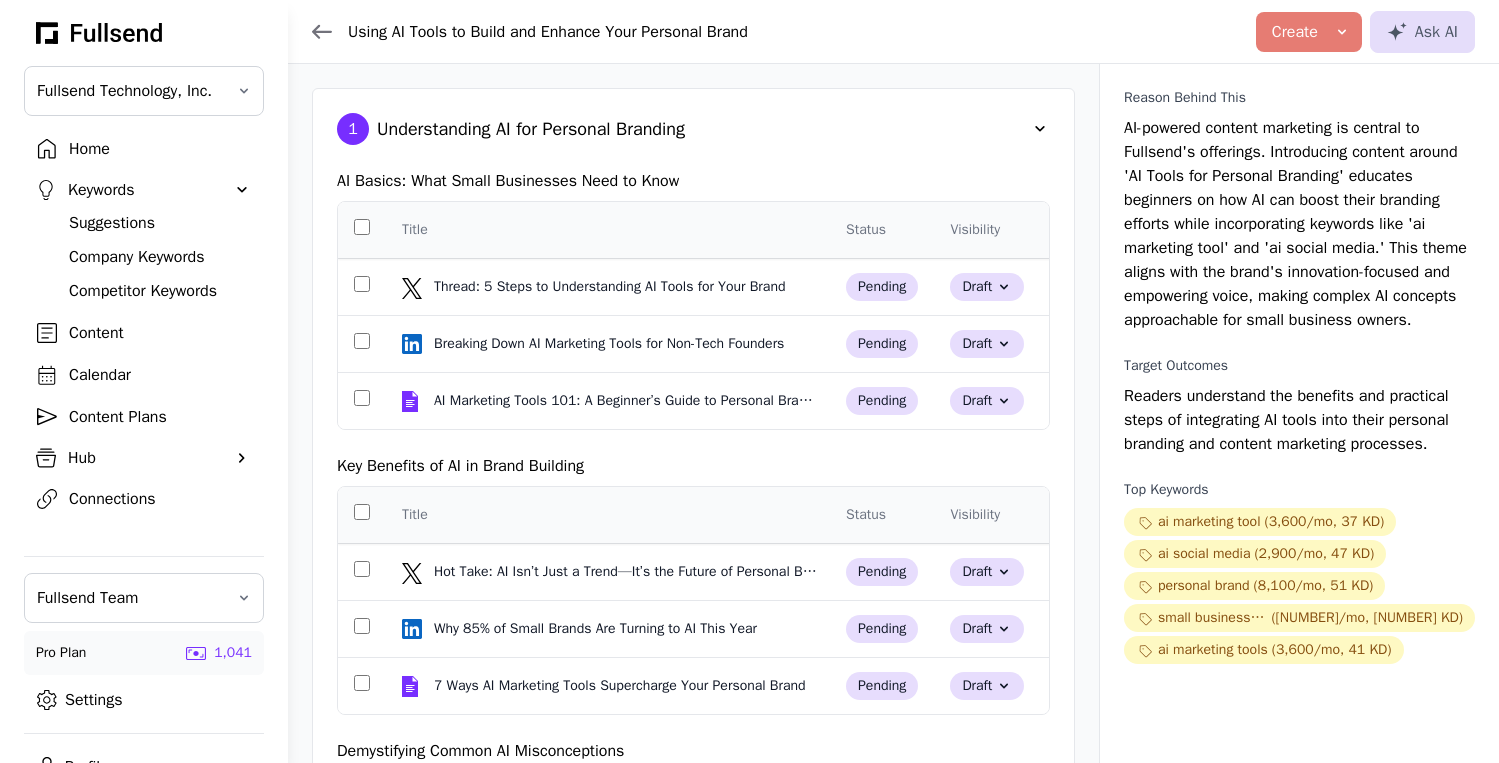 click 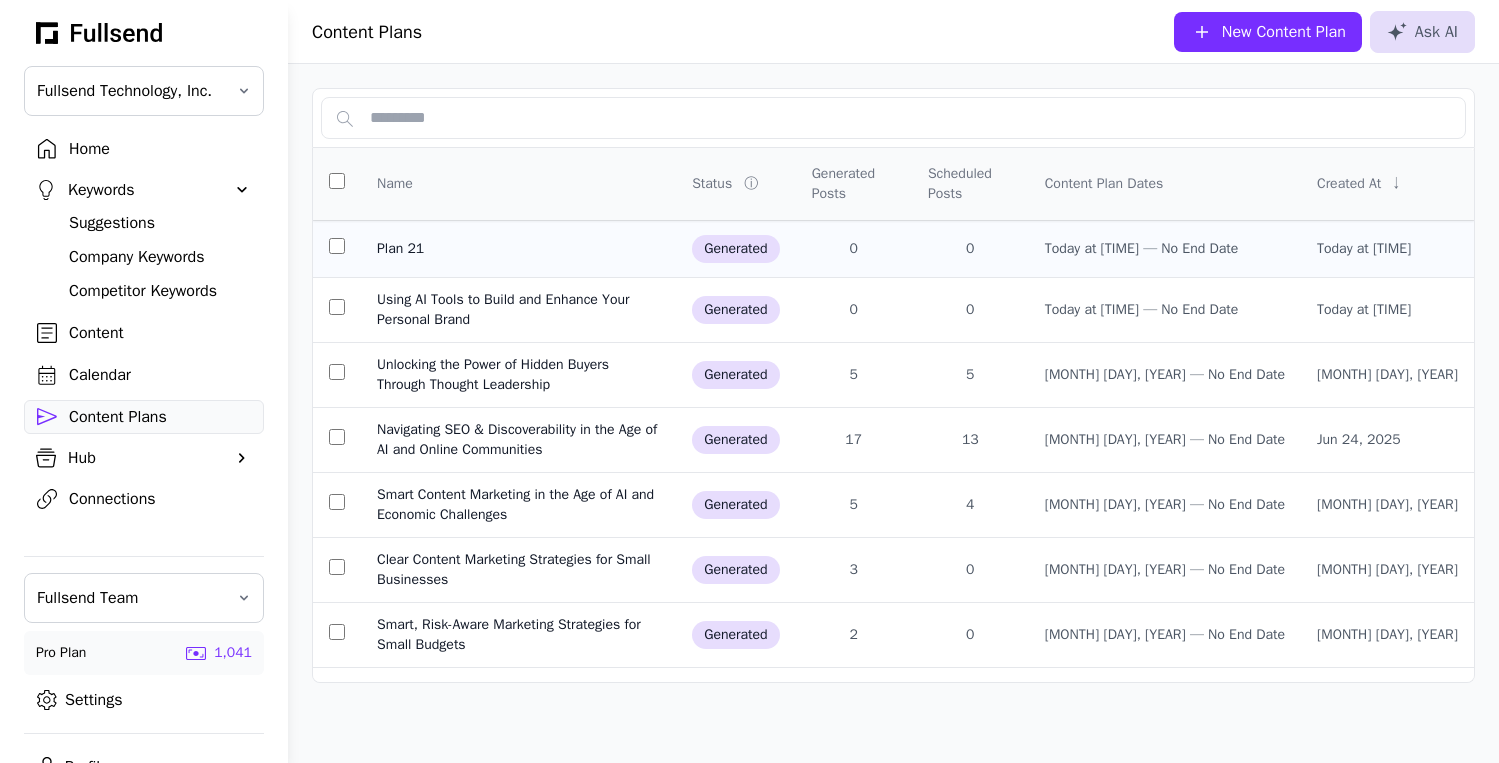 click on "Plan 21" 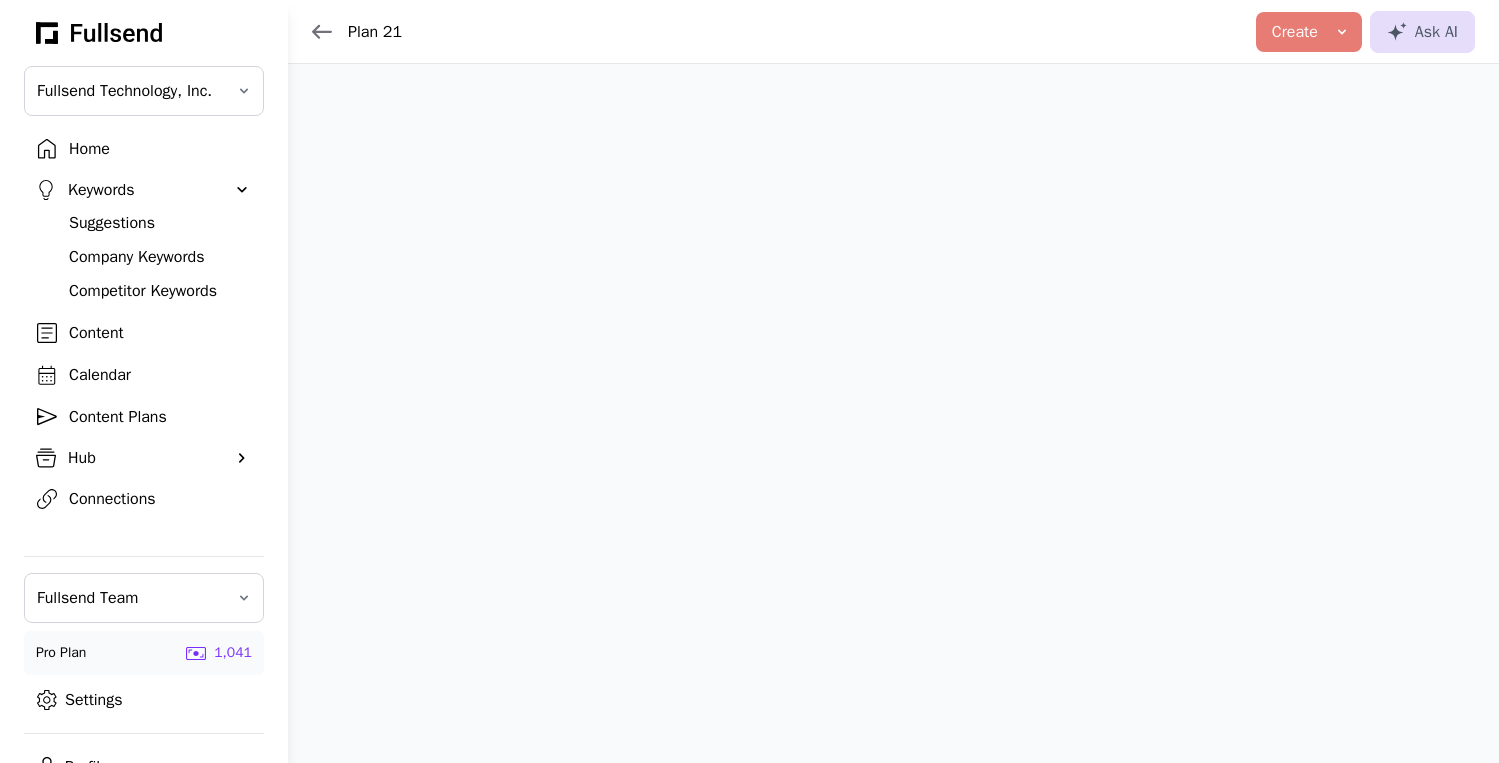 click 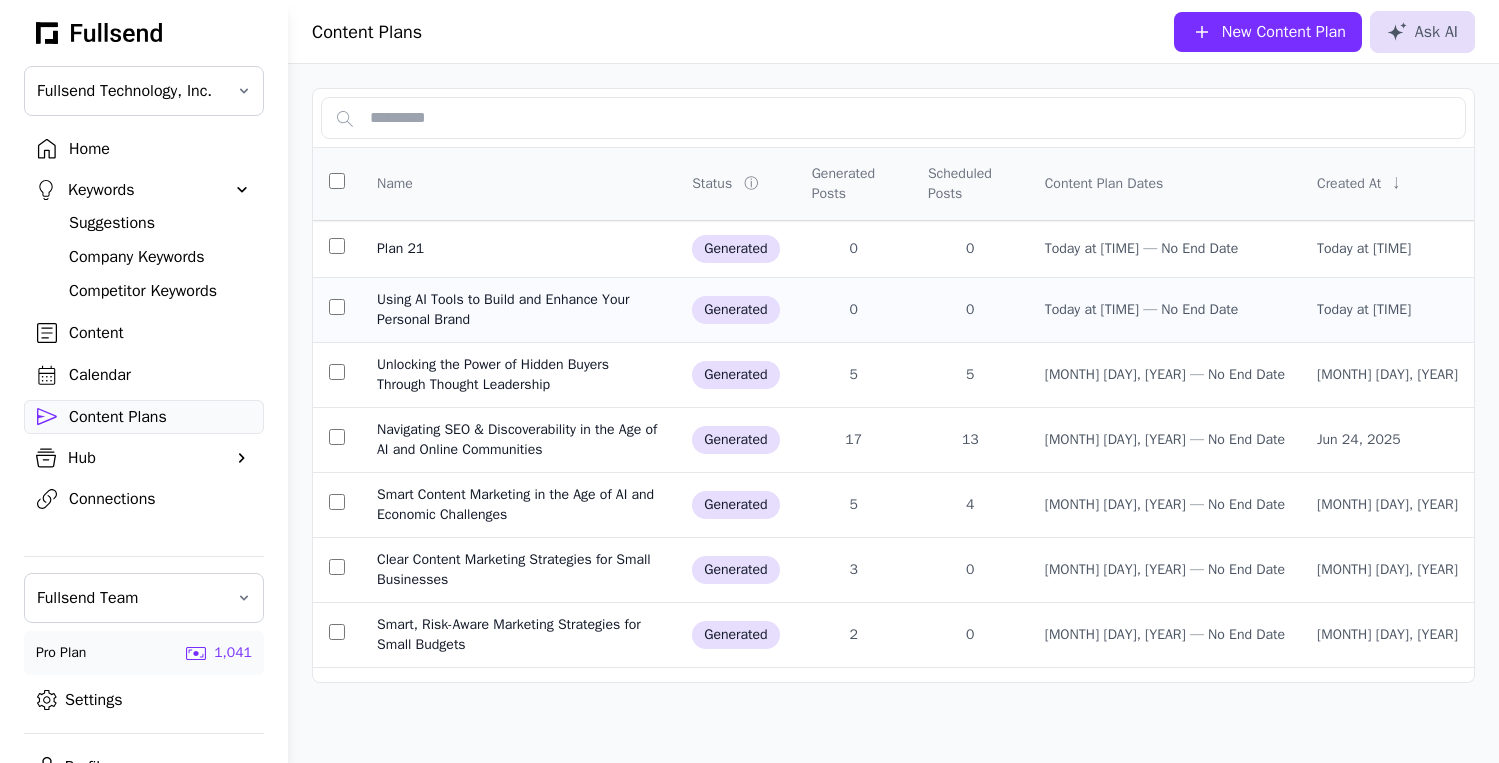 click on "Using AI Tools to Build and Enhance Your Personal Brand" 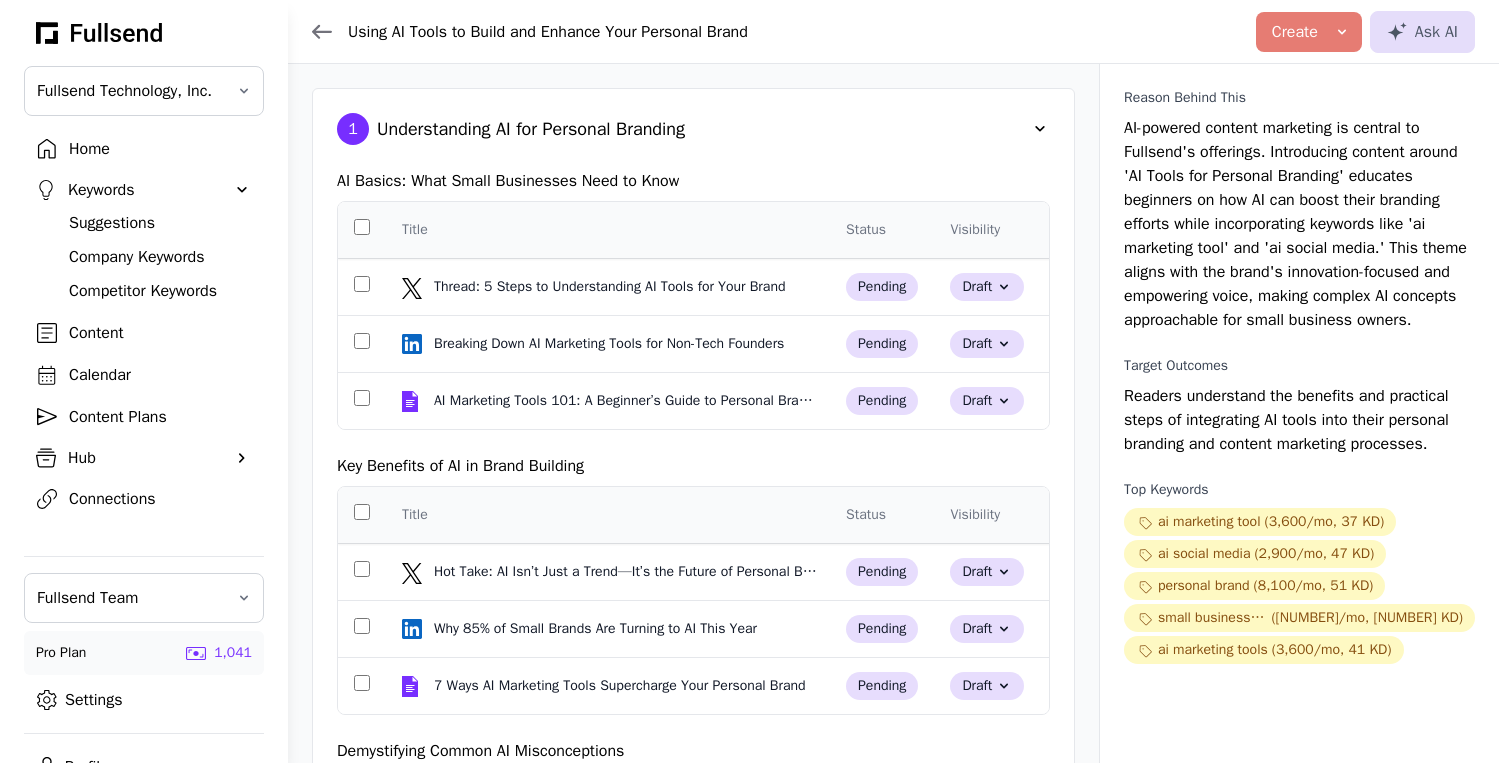 click 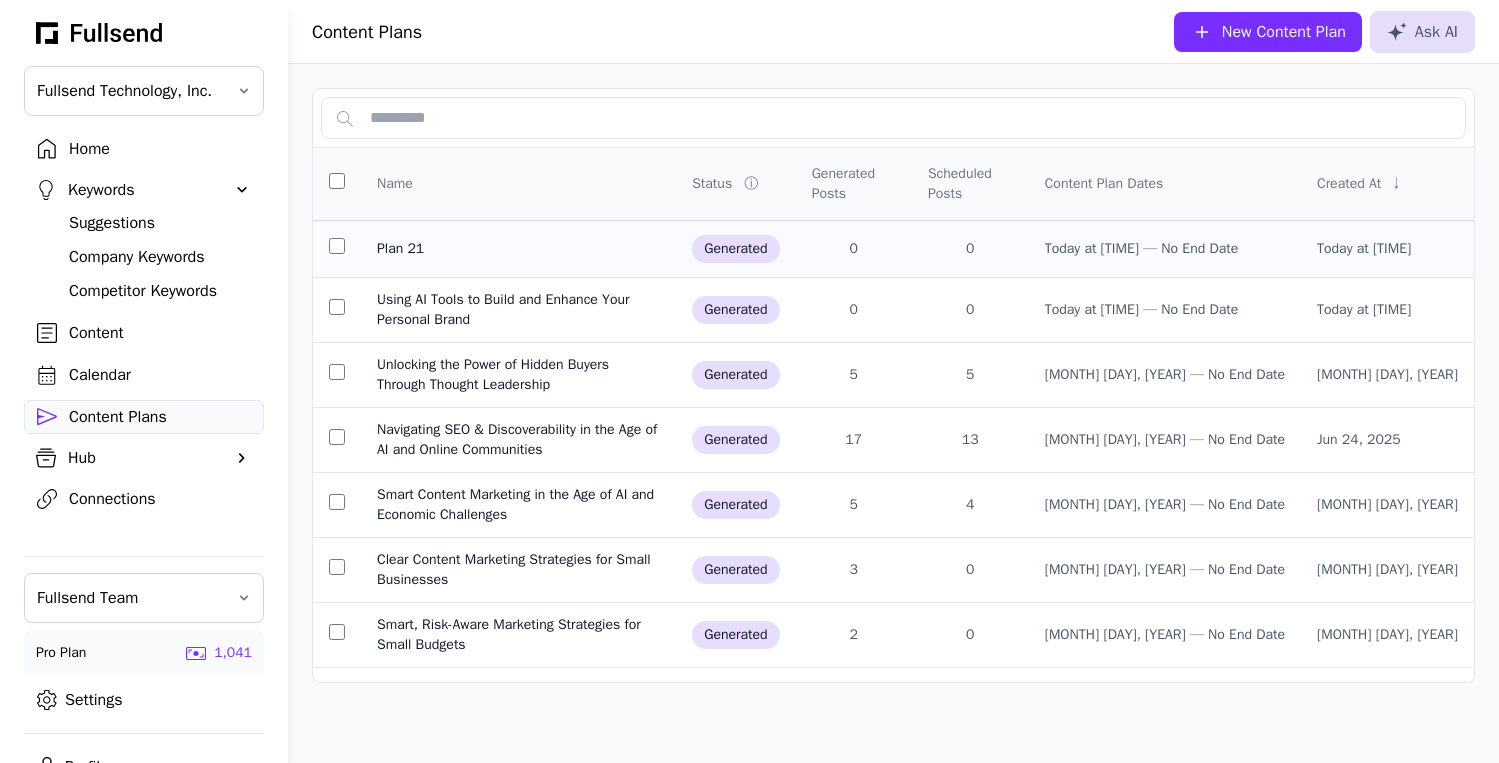 click on "Plan 21" 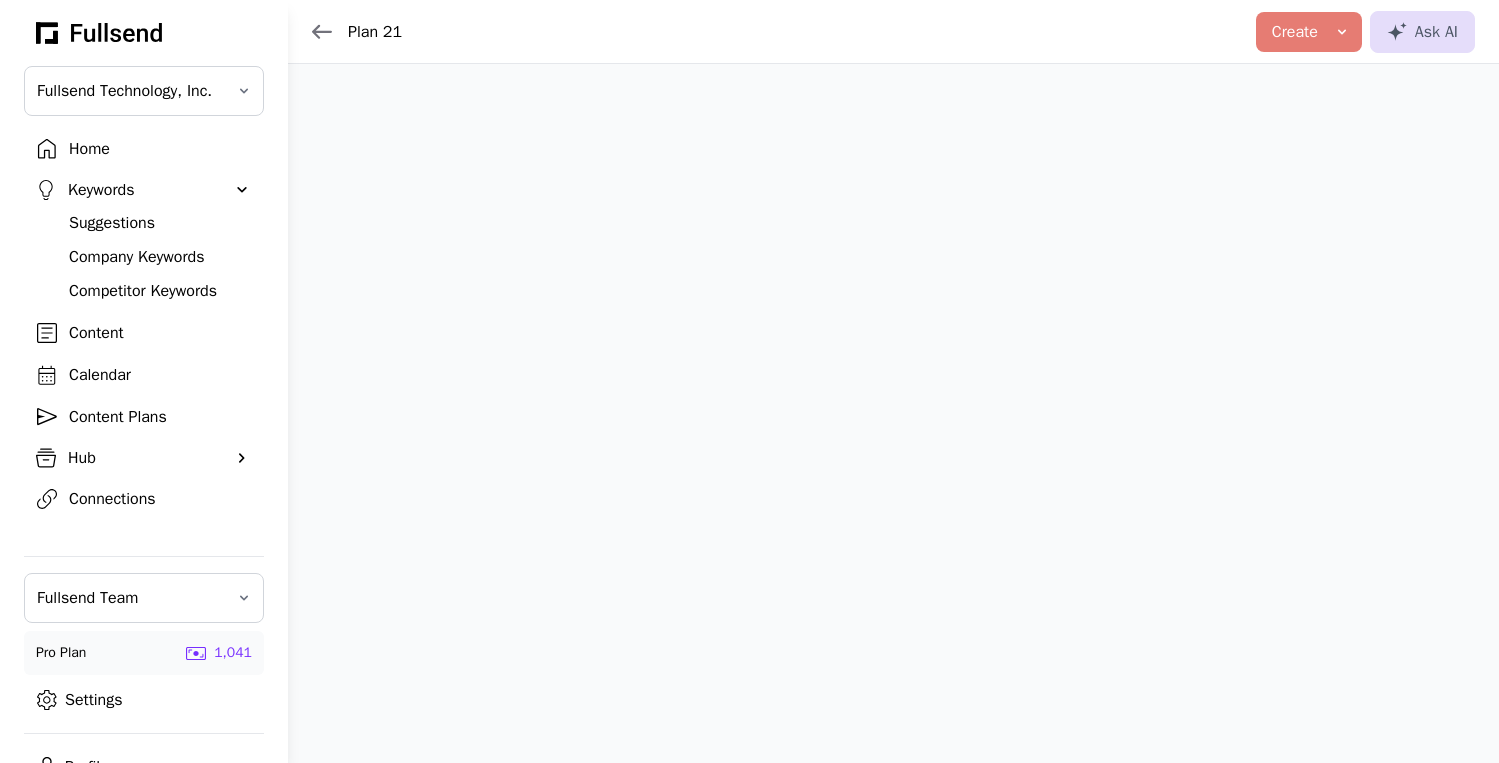 click on "Home" at bounding box center [160, 149] 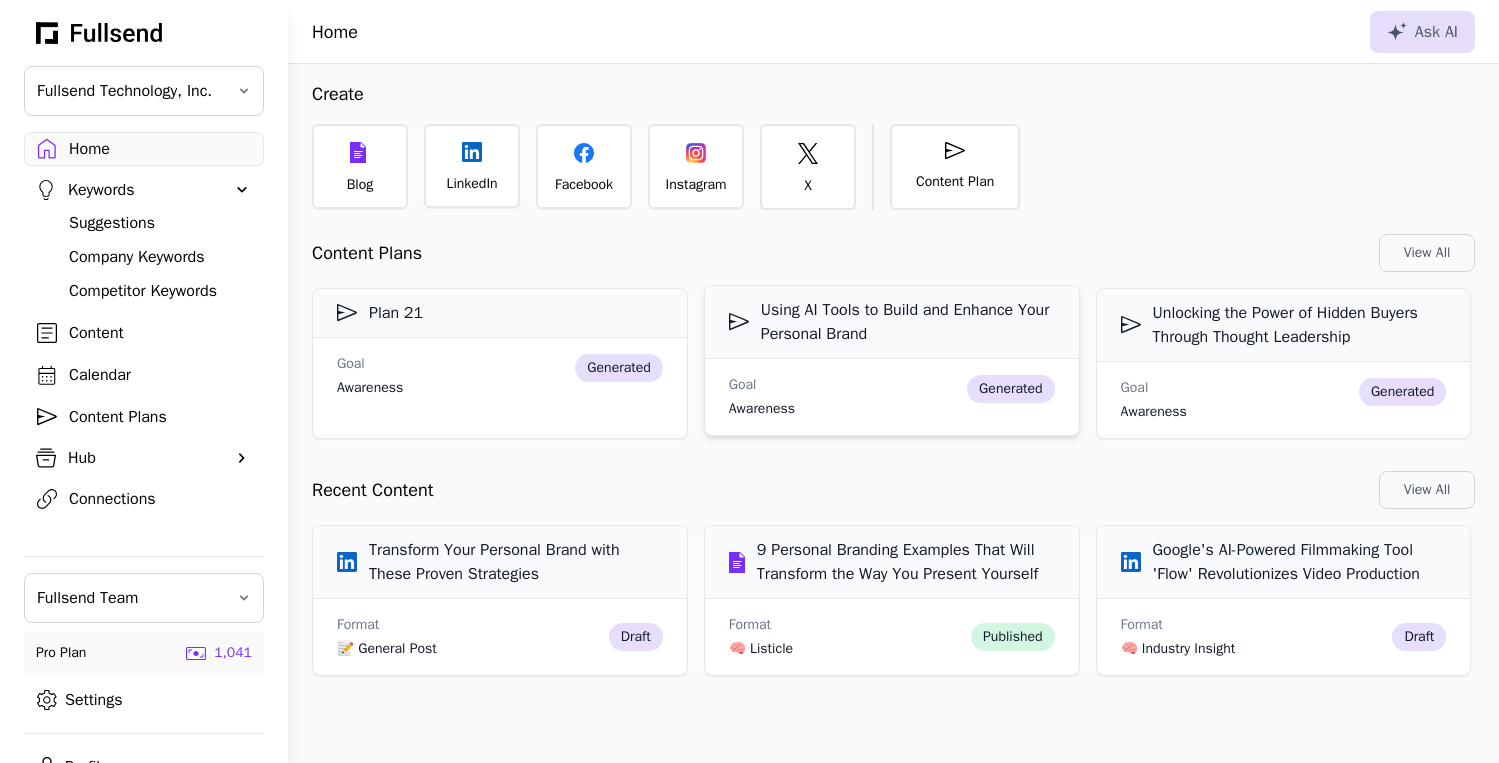click on "Using AI Tools to Build and Enhance Your Personal Brand" at bounding box center [892, 322] 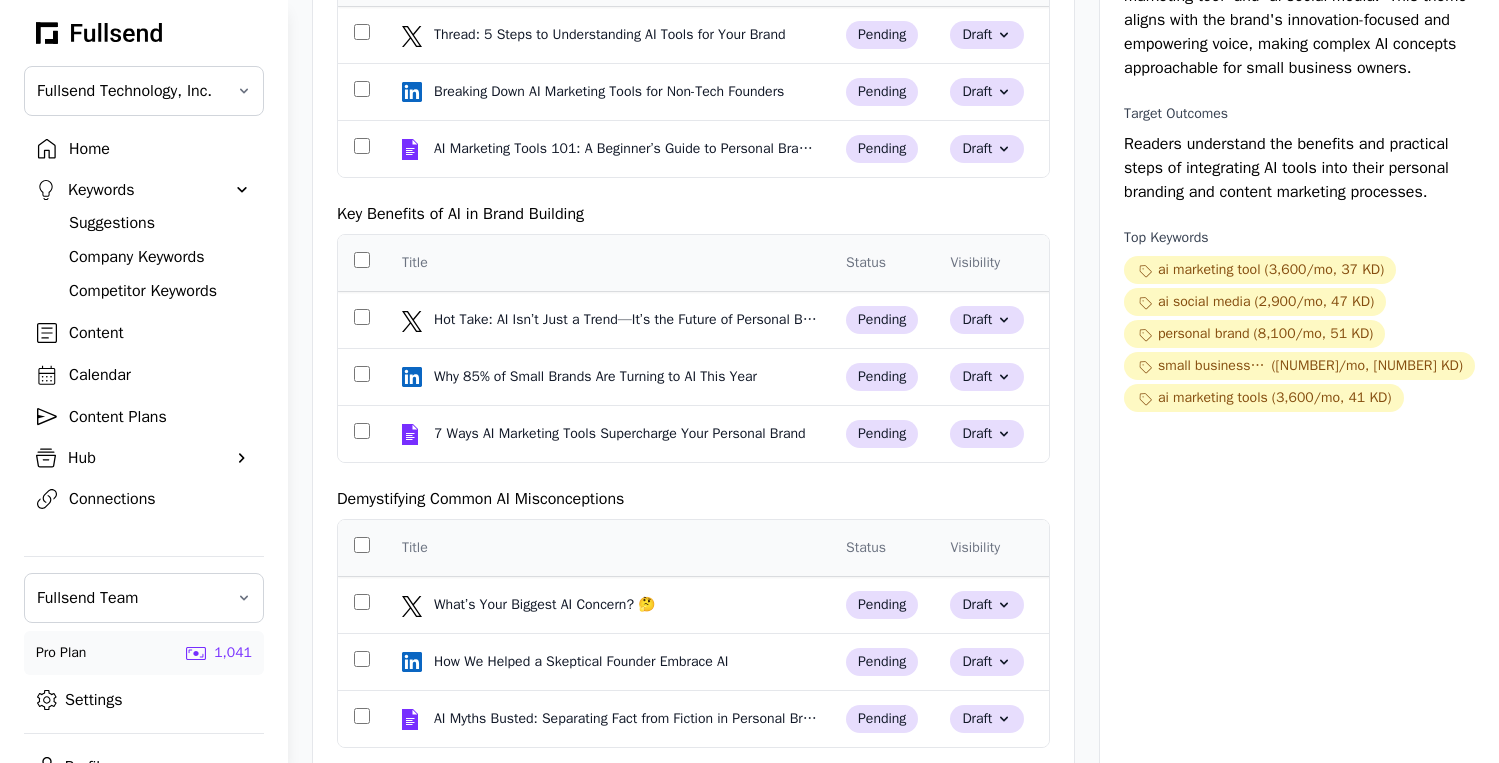 scroll, scrollTop: 254, scrollLeft: 0, axis: vertical 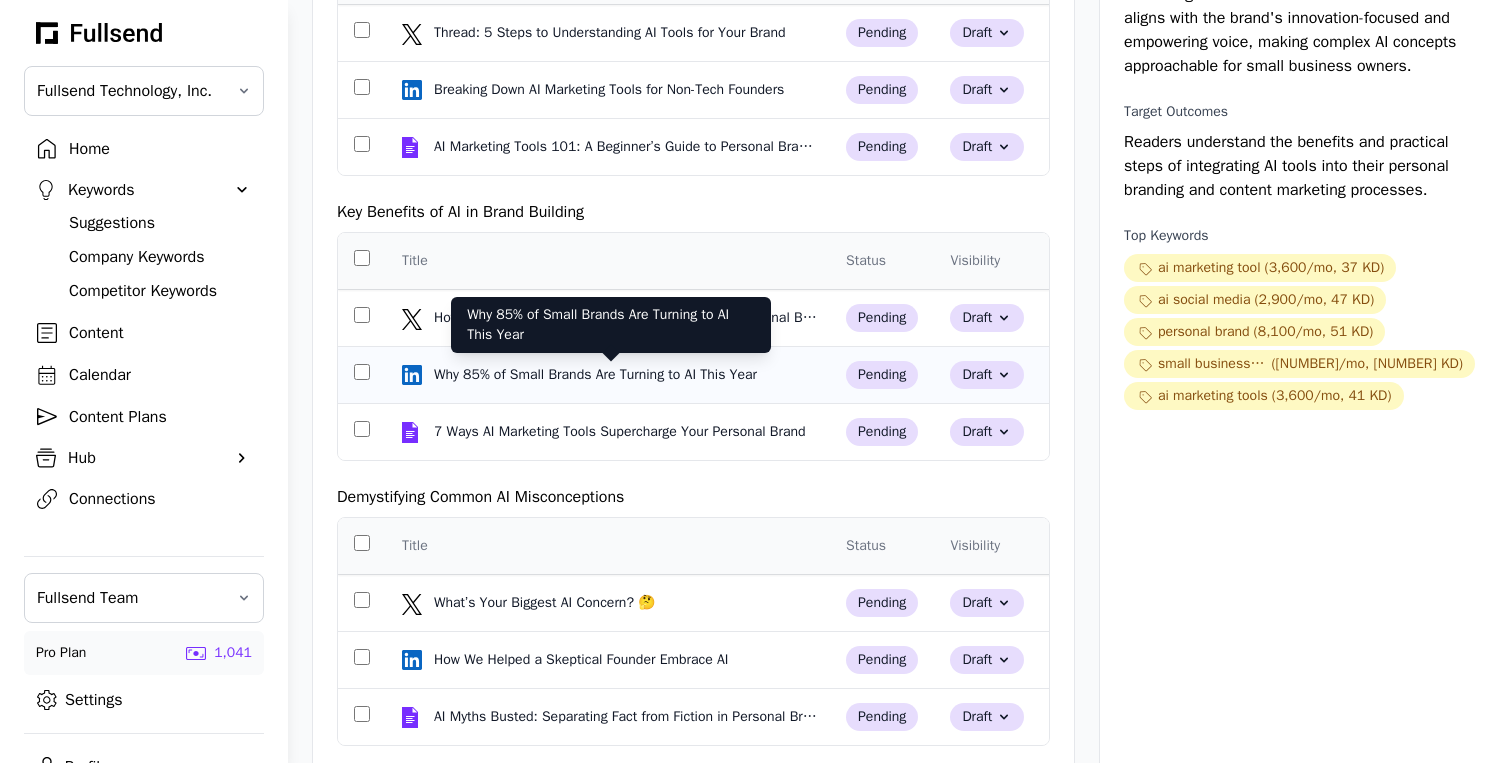 click on "Why 85% of Small Brands Are Turning to AI This Year" at bounding box center (597, 375) 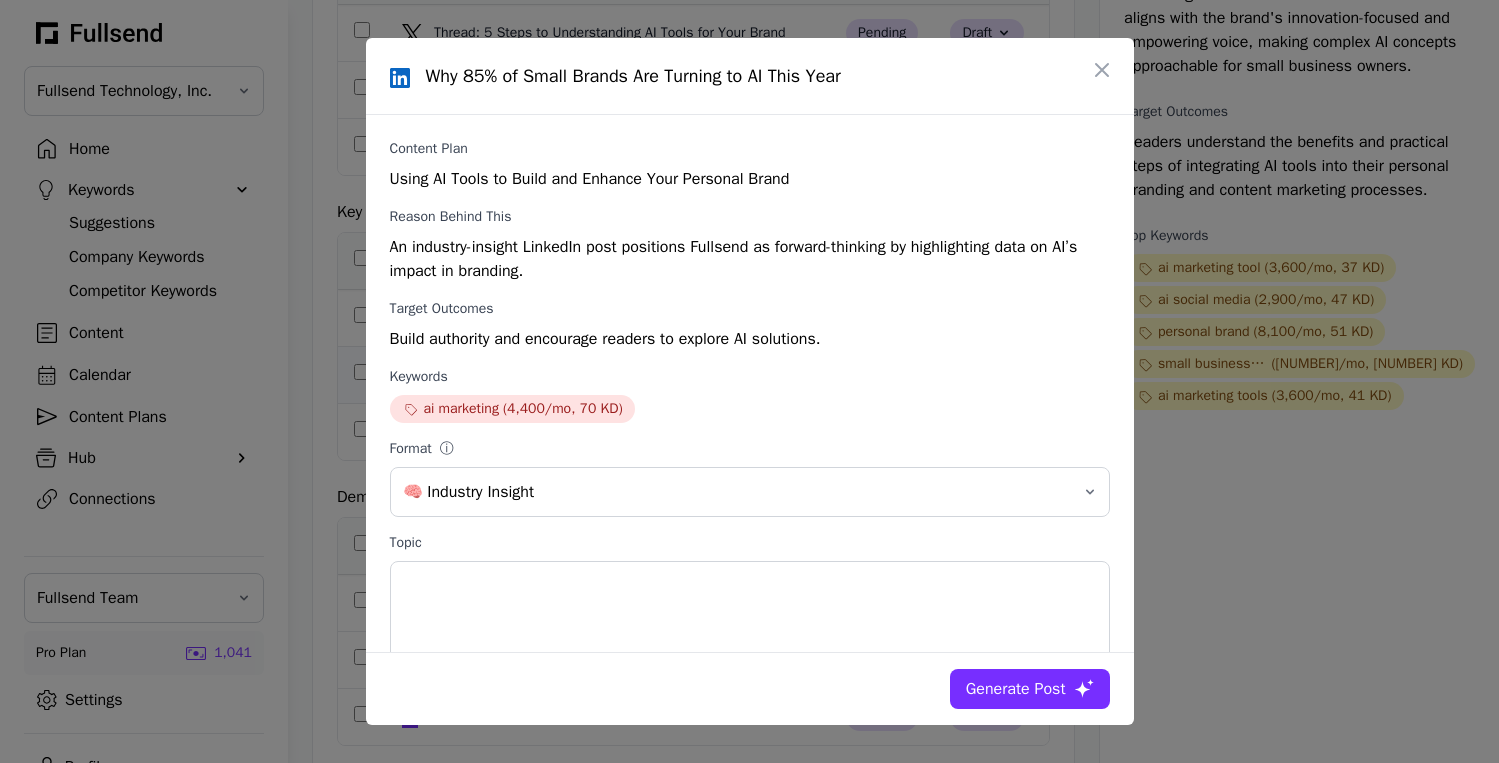 scroll, scrollTop: 0, scrollLeft: 0, axis: both 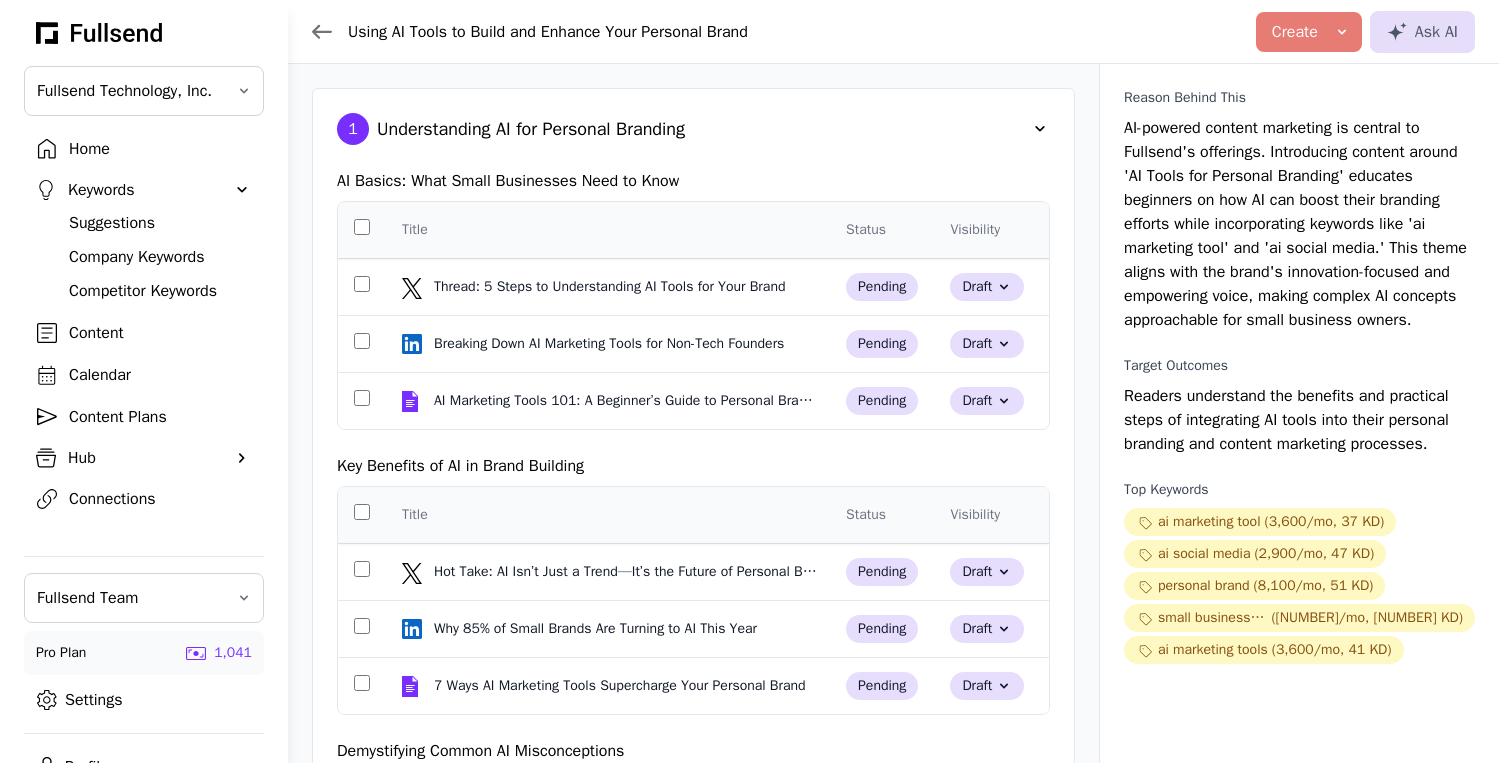click at bounding box center [1040, 129] 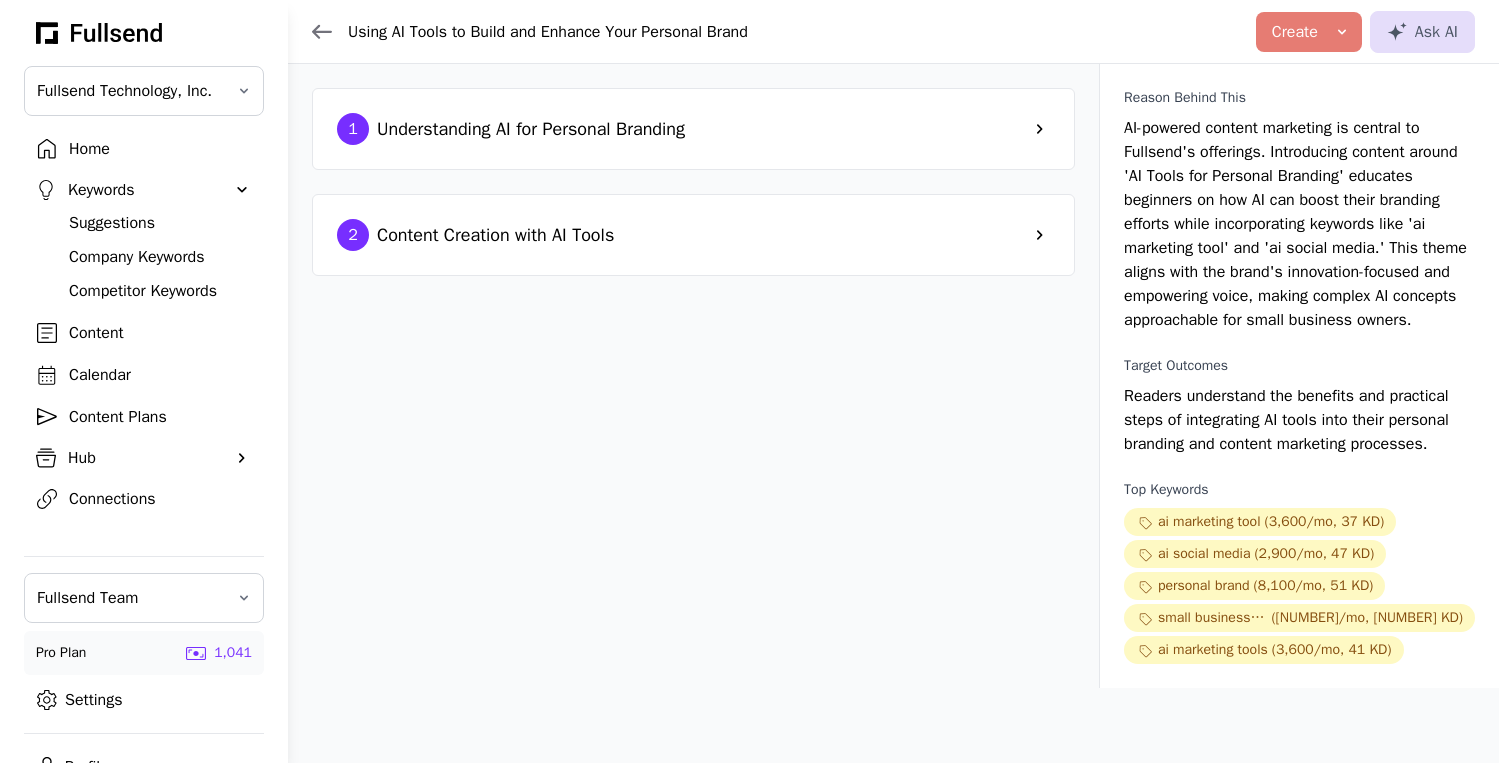 click at bounding box center (1040, 235) 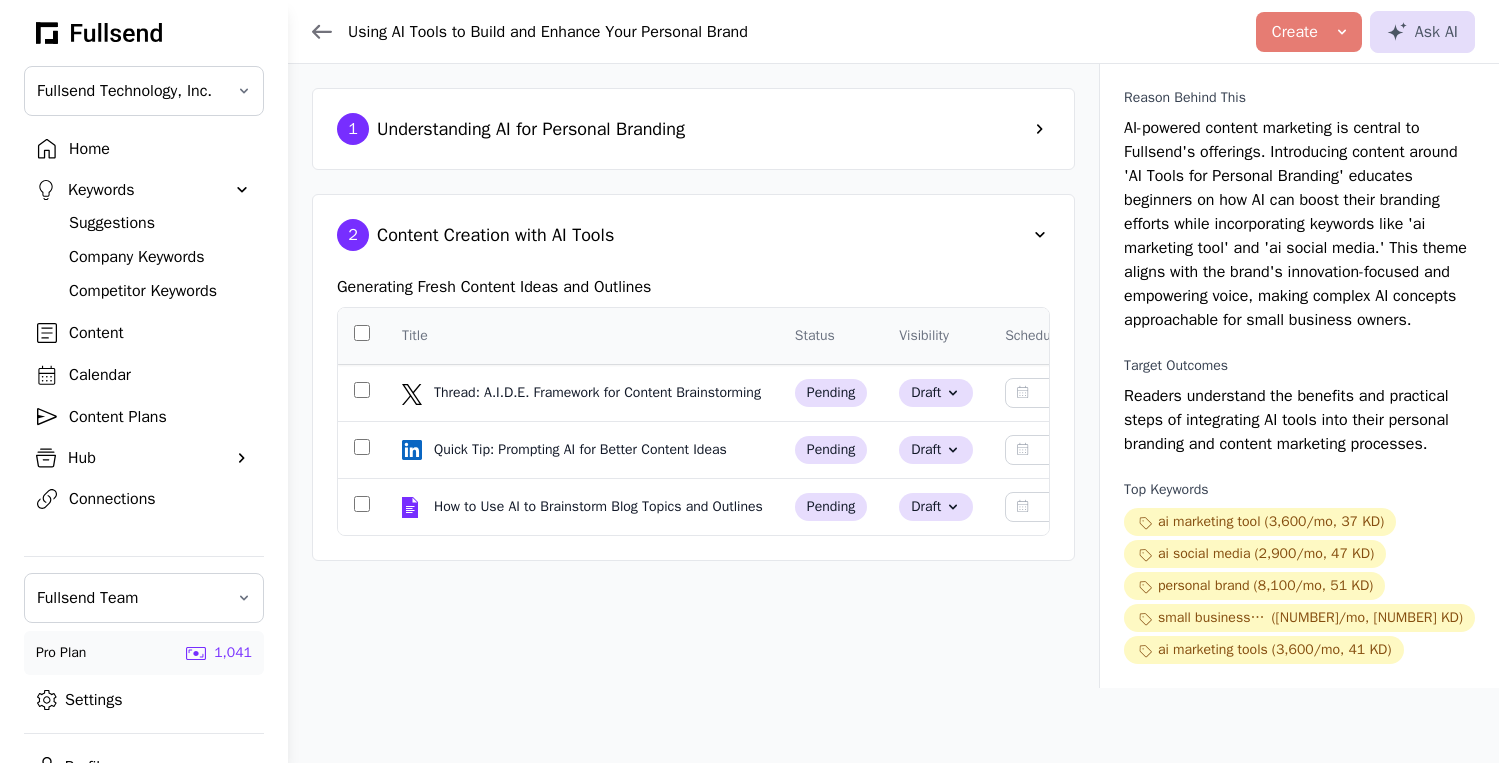 click on "Home" at bounding box center [160, 149] 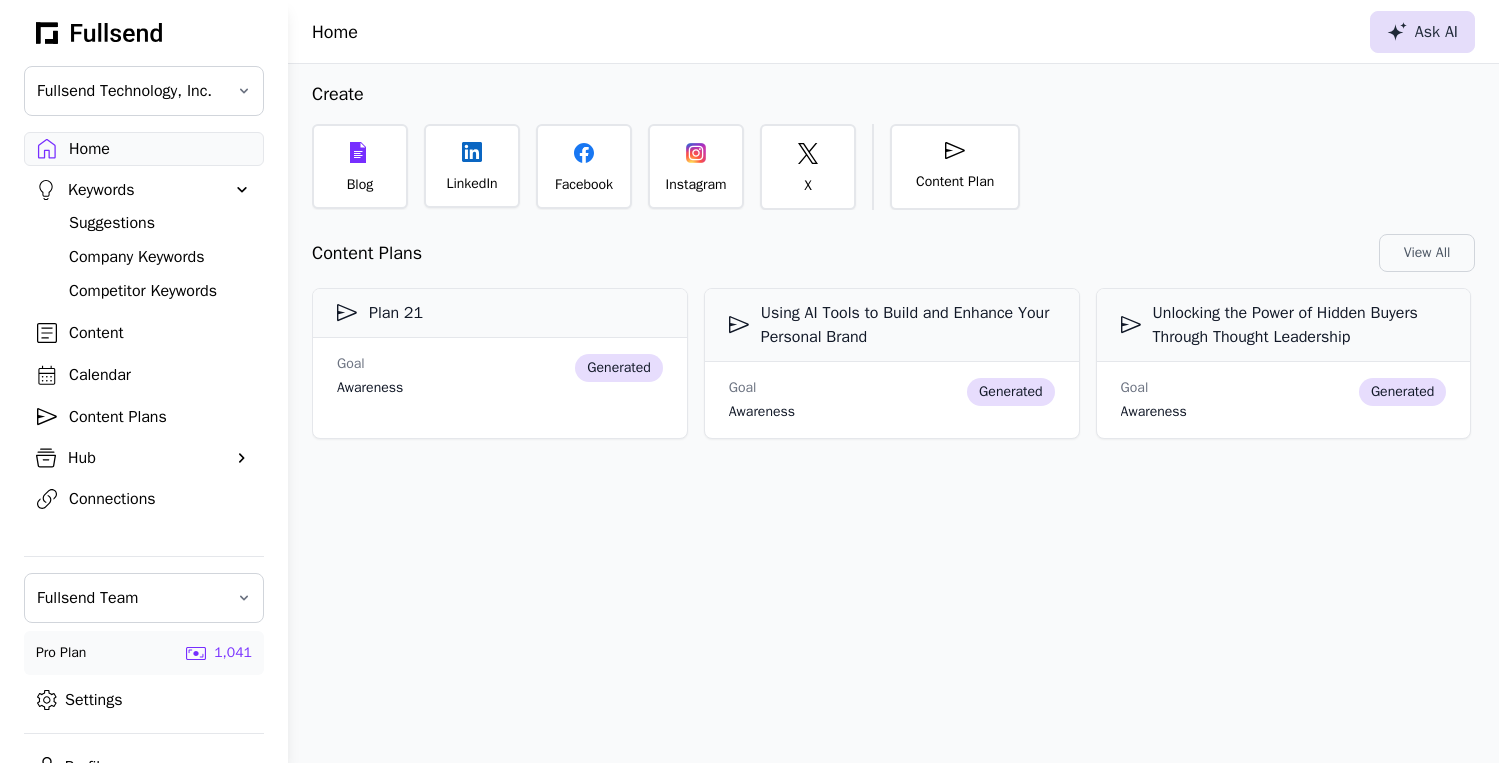 click on "Ask AI" at bounding box center [1422, 32] 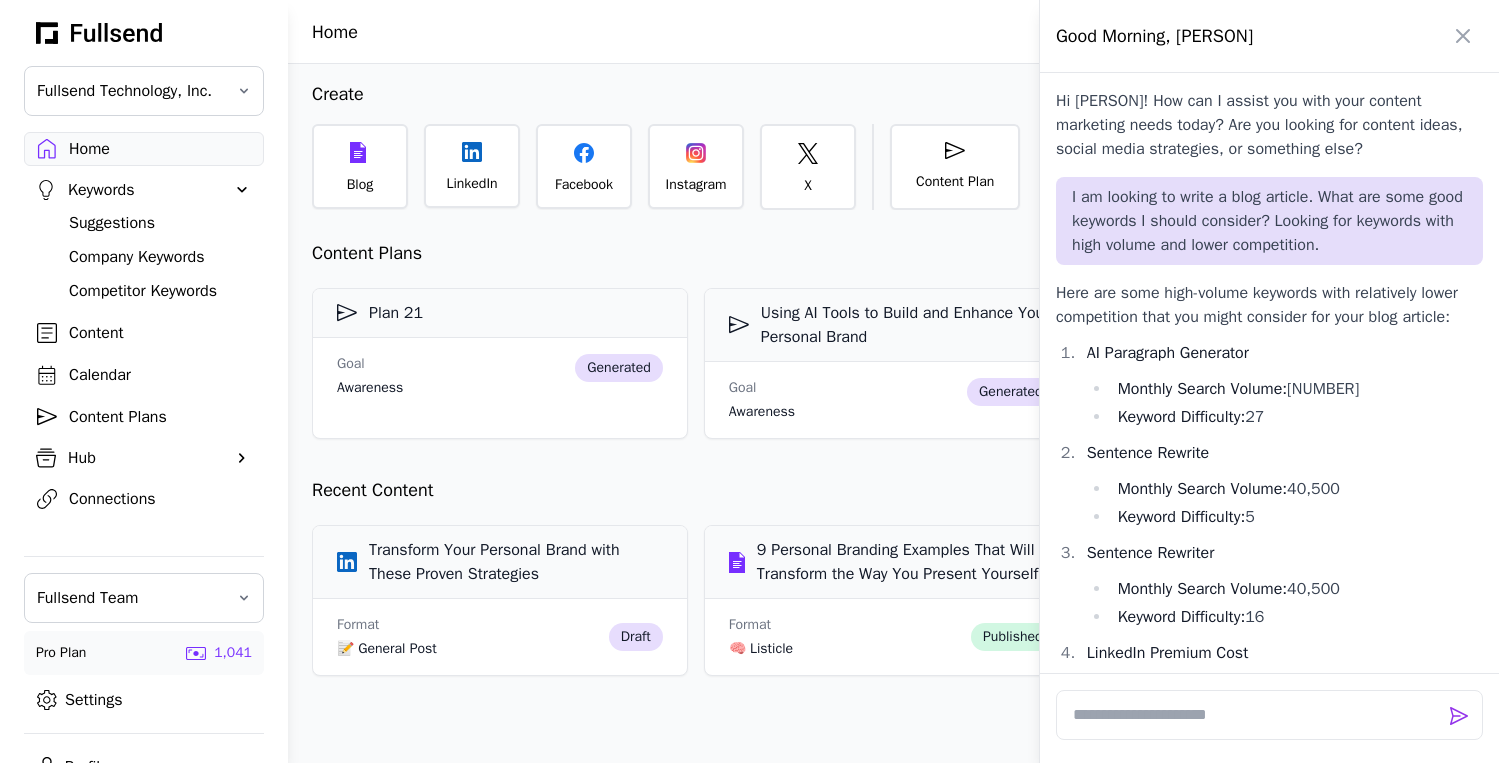 scroll, scrollTop: 9551, scrollLeft: 0, axis: vertical 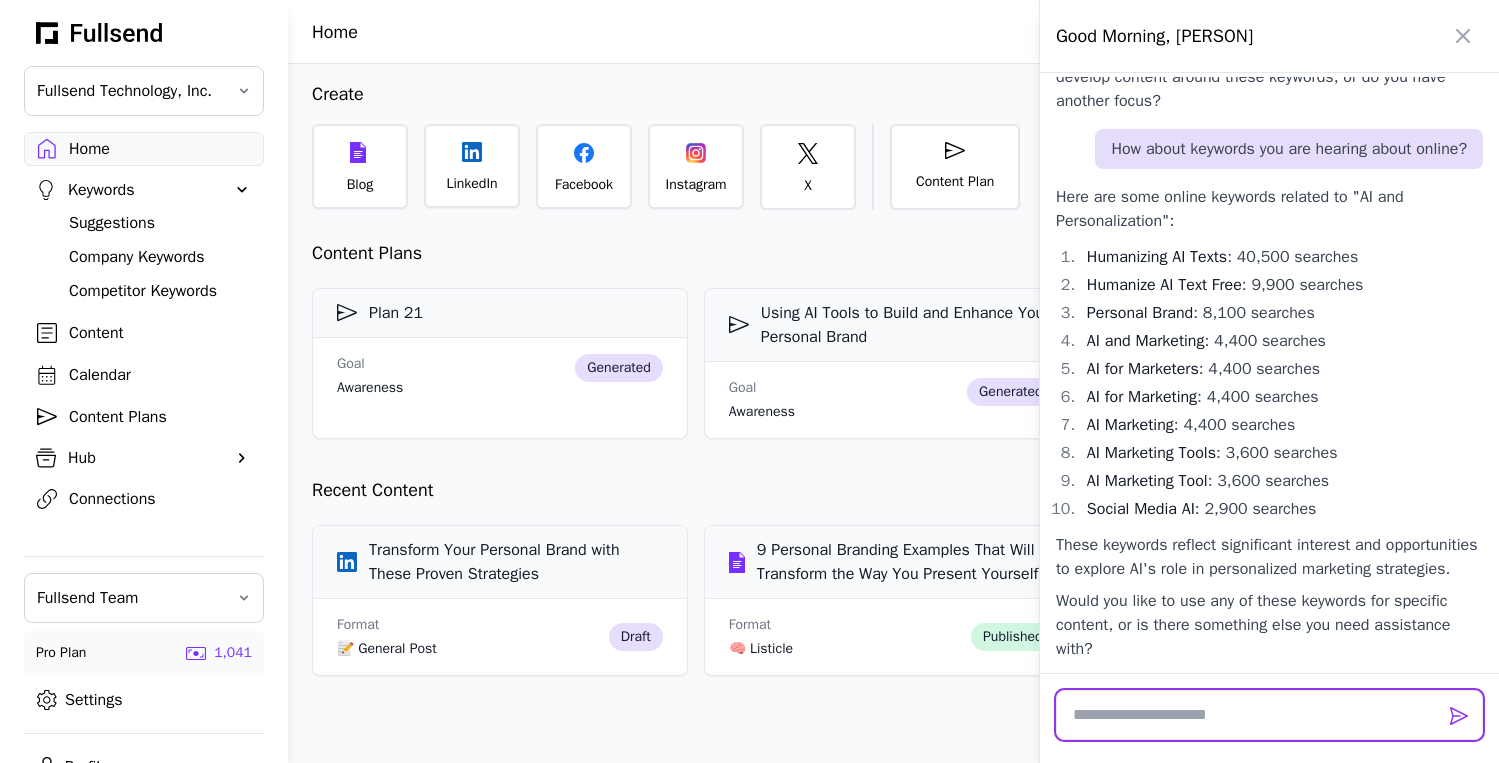 click at bounding box center (1269, 715) 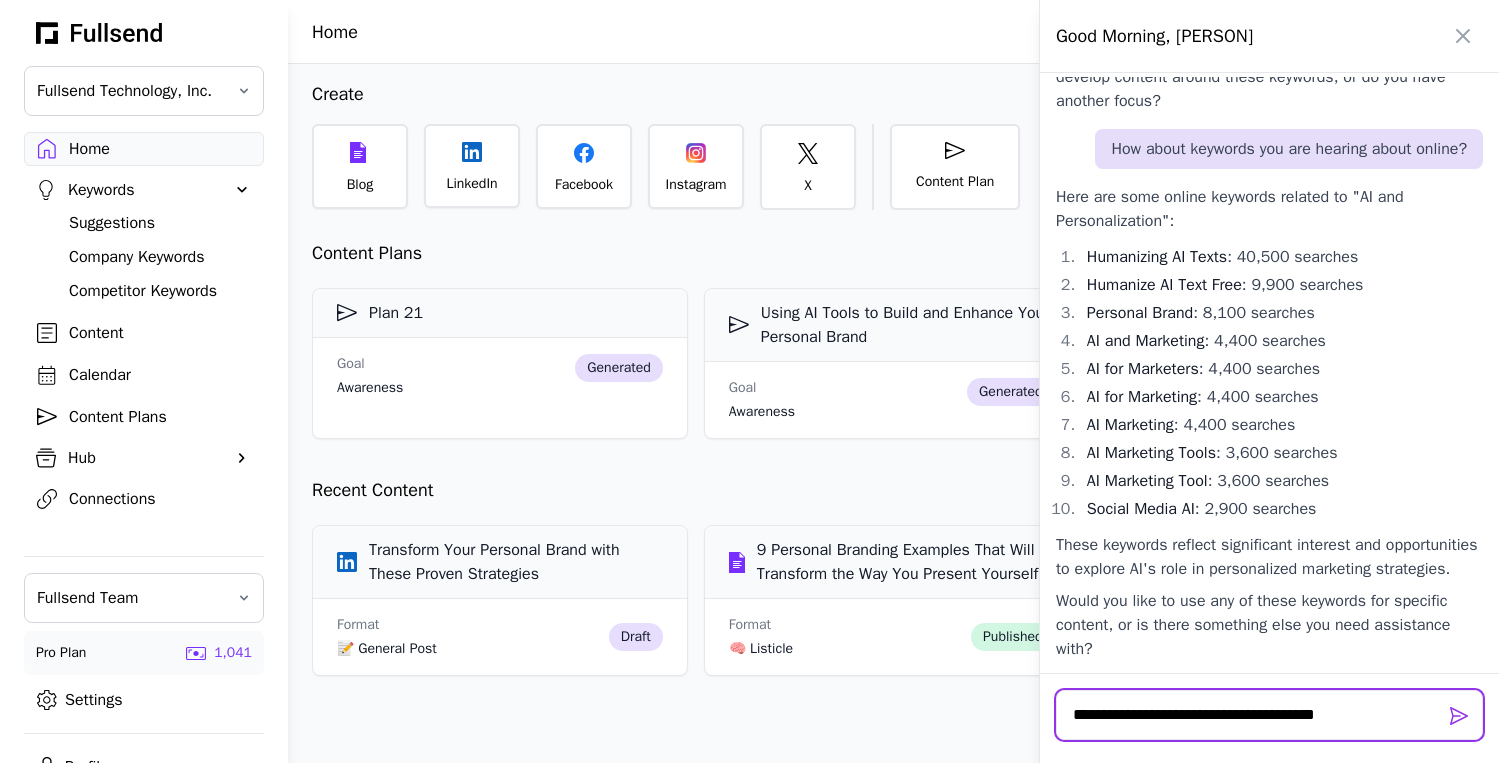 type 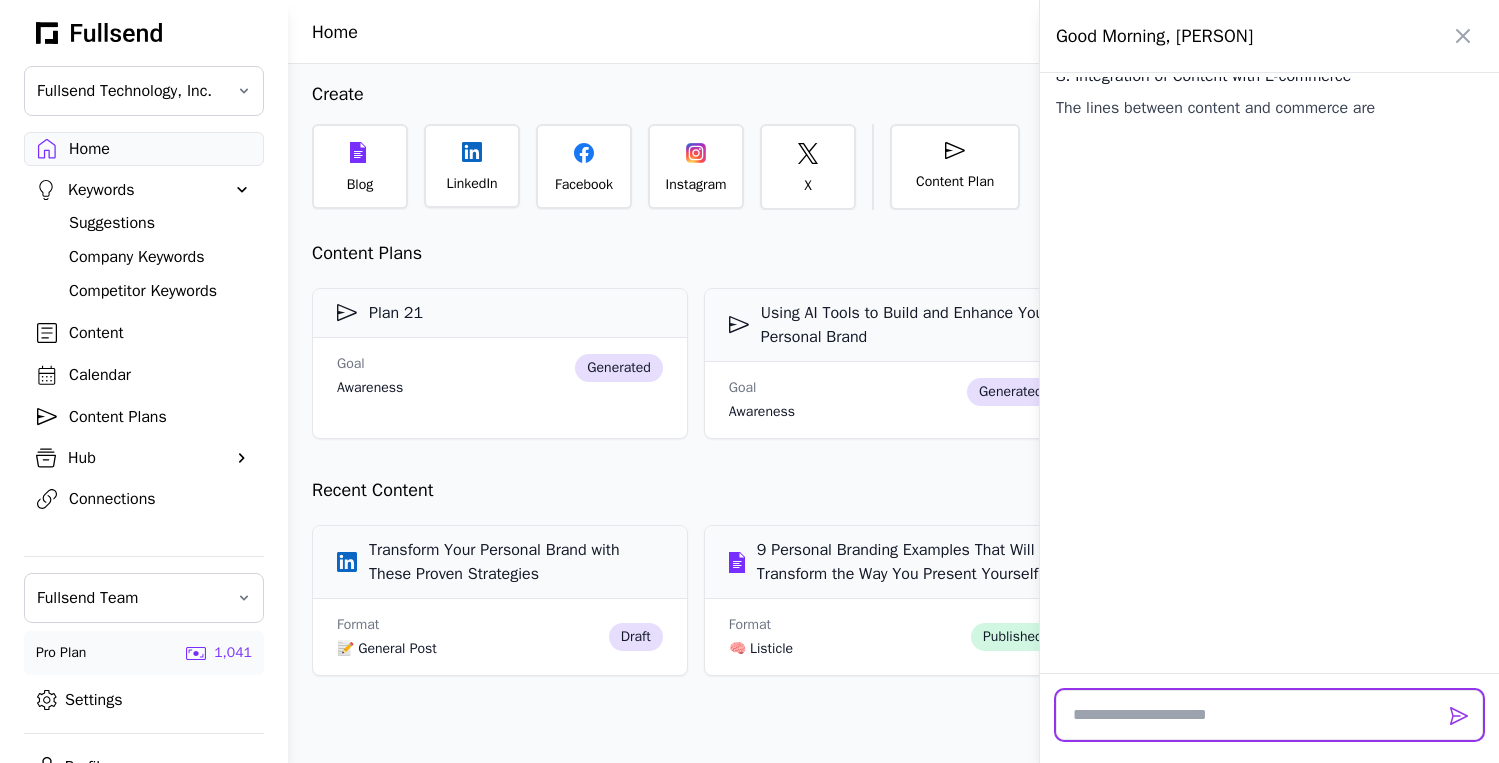scroll, scrollTop: 11547, scrollLeft: 0, axis: vertical 